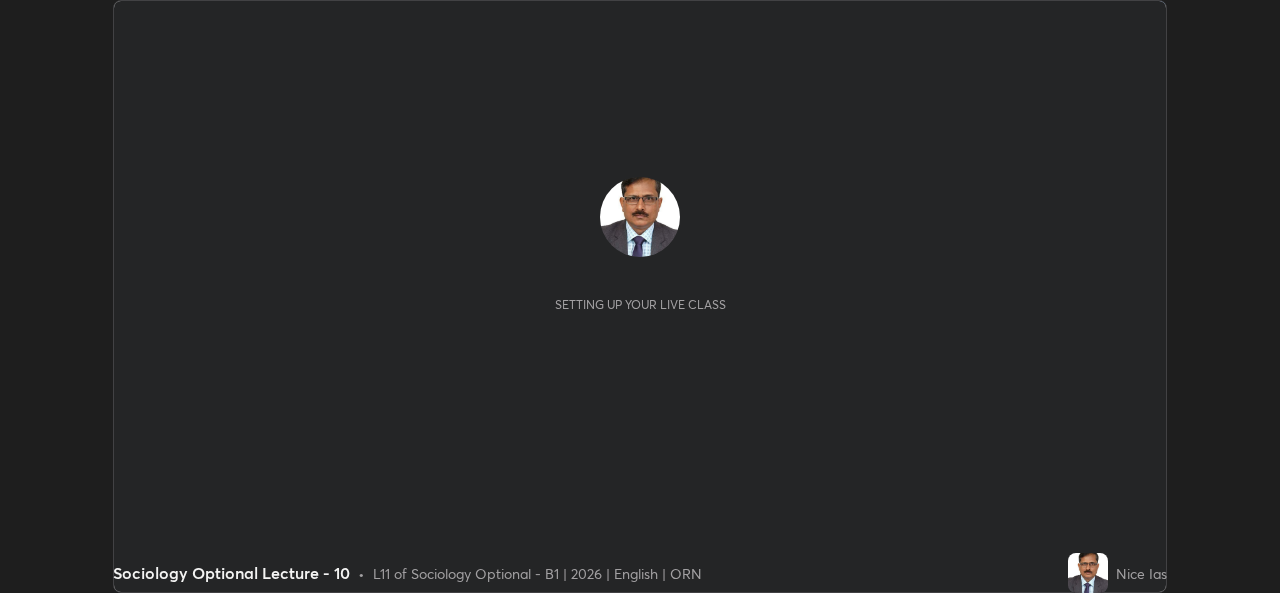 scroll, scrollTop: 0, scrollLeft: 0, axis: both 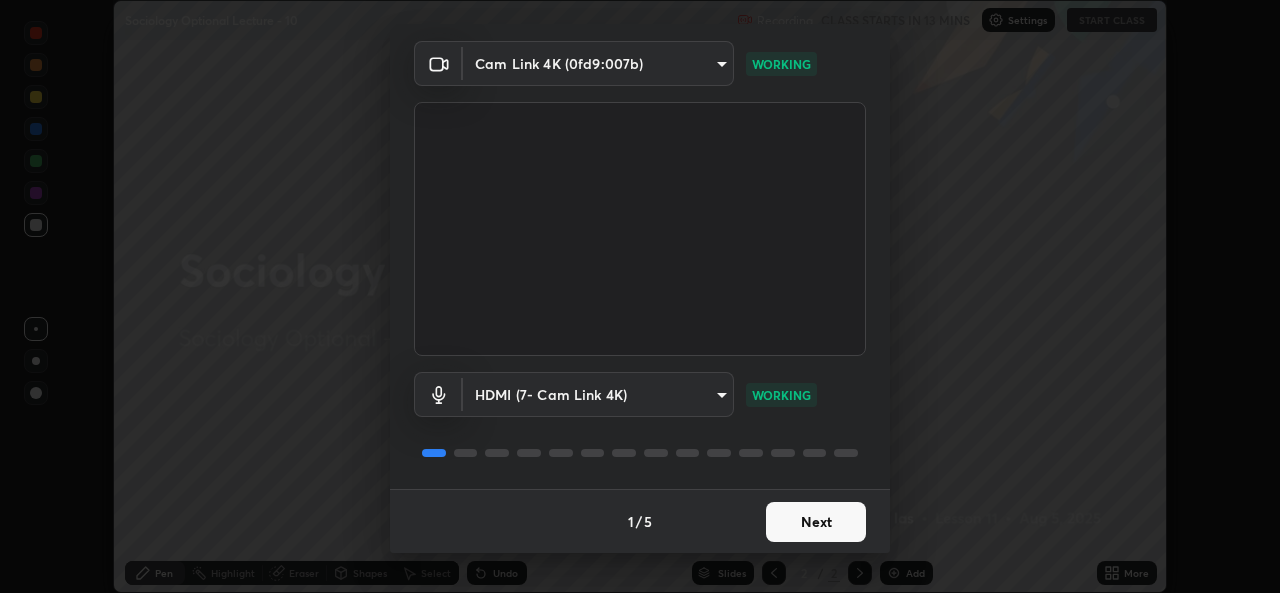 click on "Next" at bounding box center [816, 522] 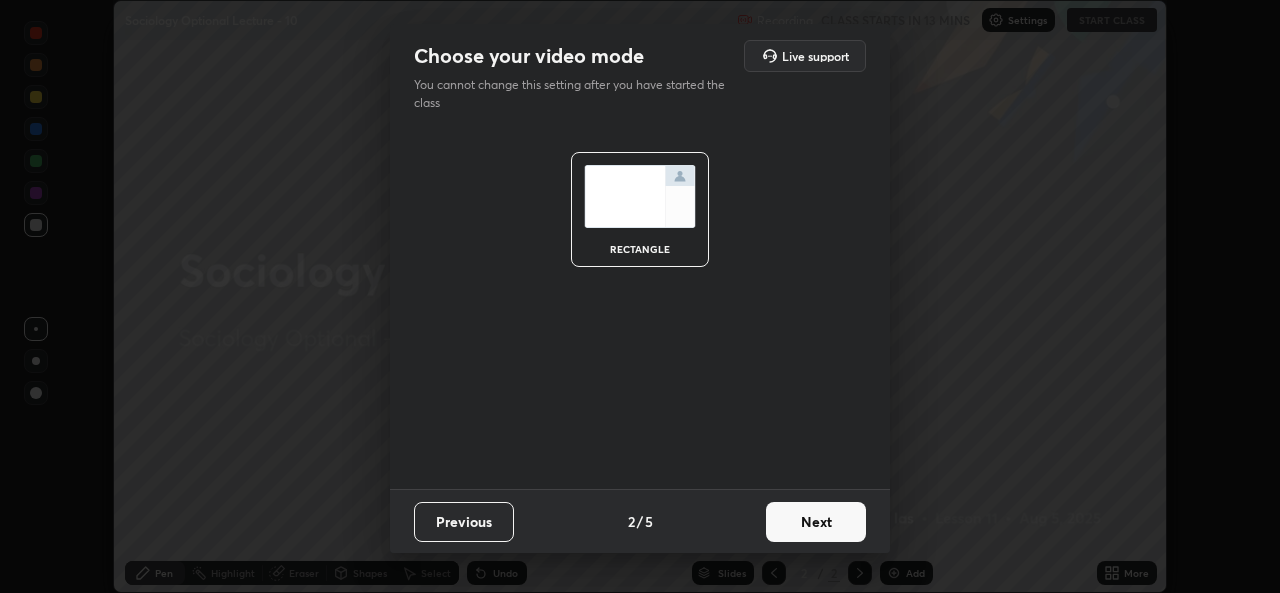 scroll, scrollTop: 0, scrollLeft: 0, axis: both 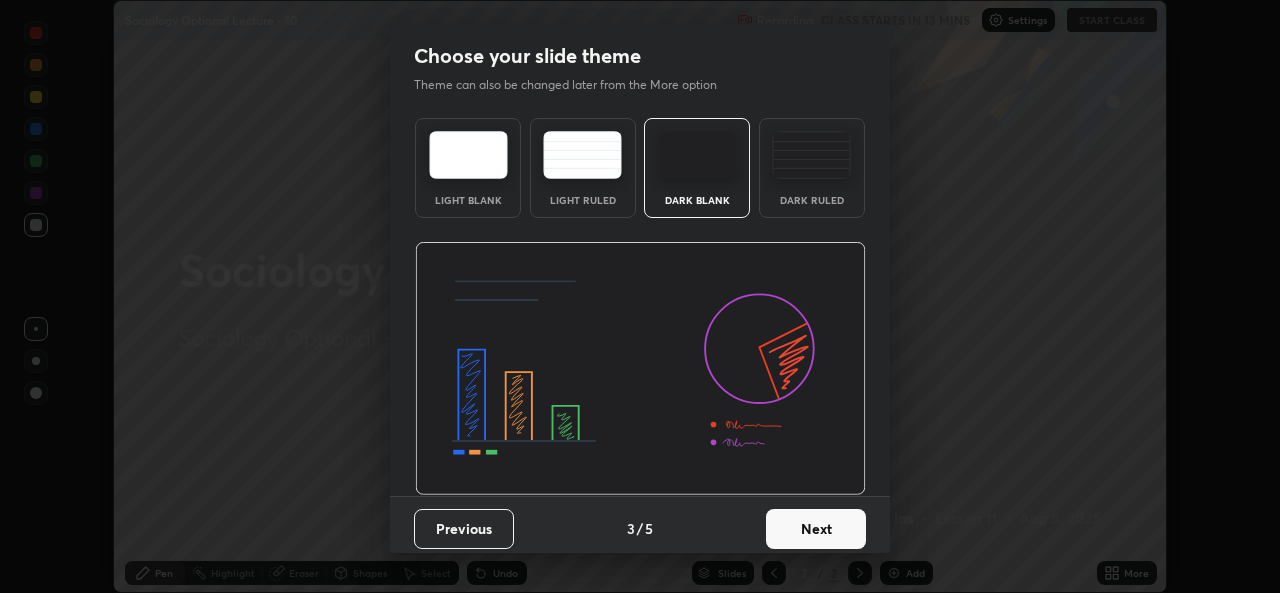 click on "Next" at bounding box center (816, 529) 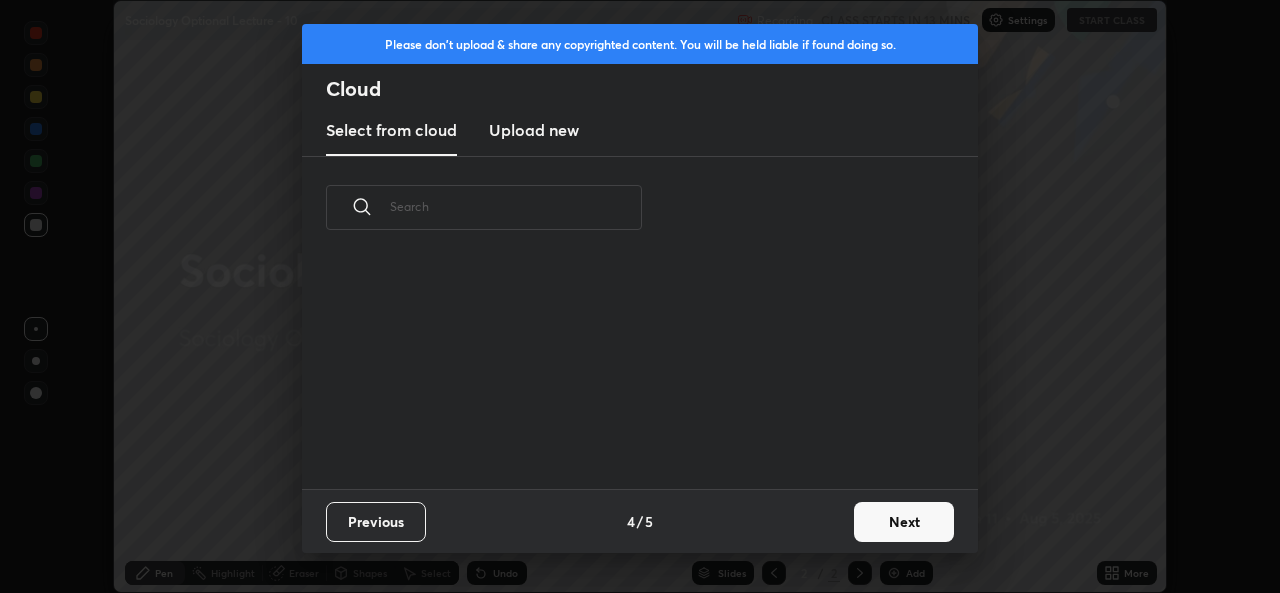 click on "Previous 4 / 5 Next" at bounding box center (640, 521) 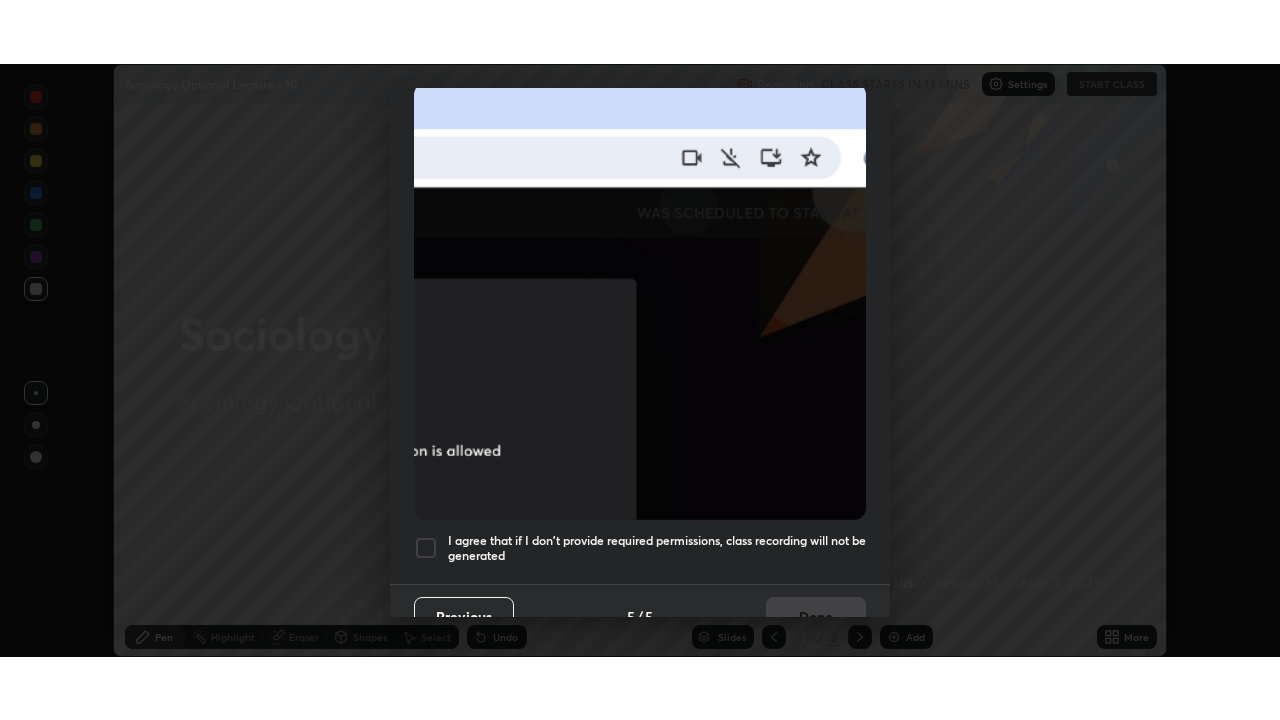 scroll, scrollTop: 471, scrollLeft: 0, axis: vertical 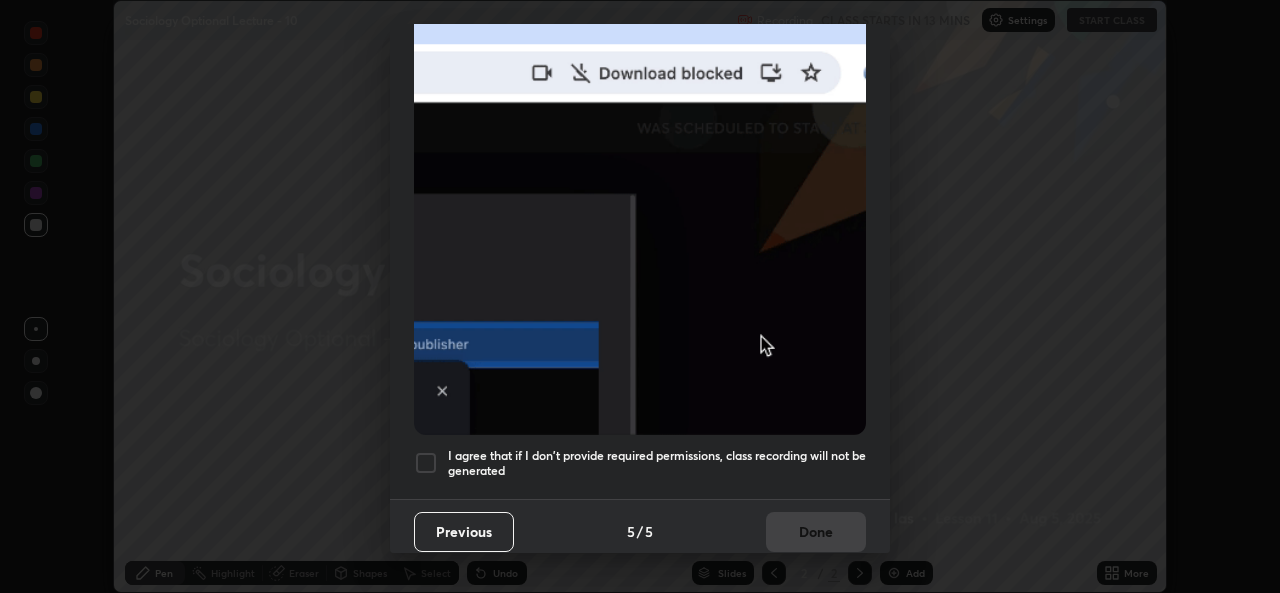 click on "I agree that if I don't provide required permissions, class recording will not be generated" at bounding box center [640, 463] 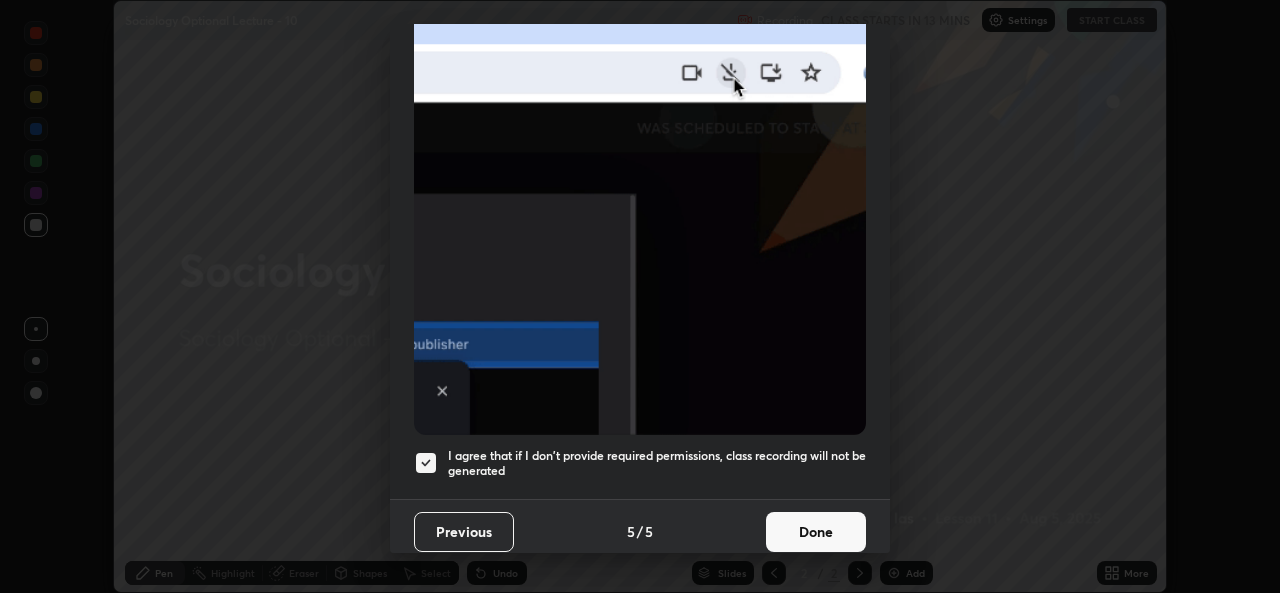 click on "Done" at bounding box center (816, 532) 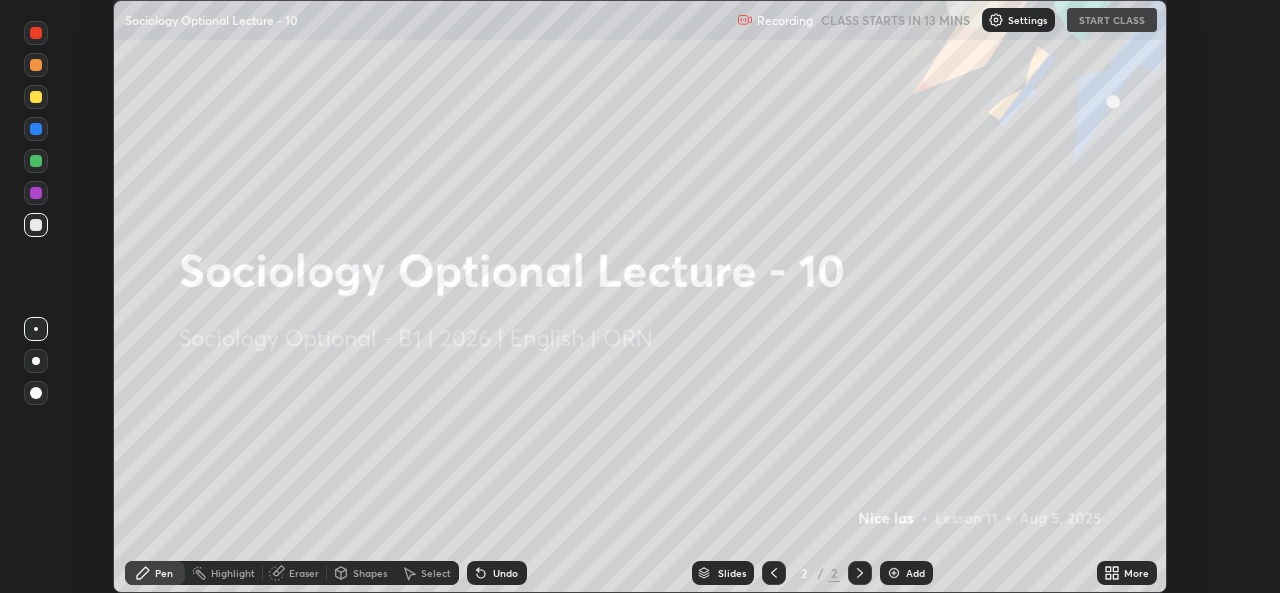 click 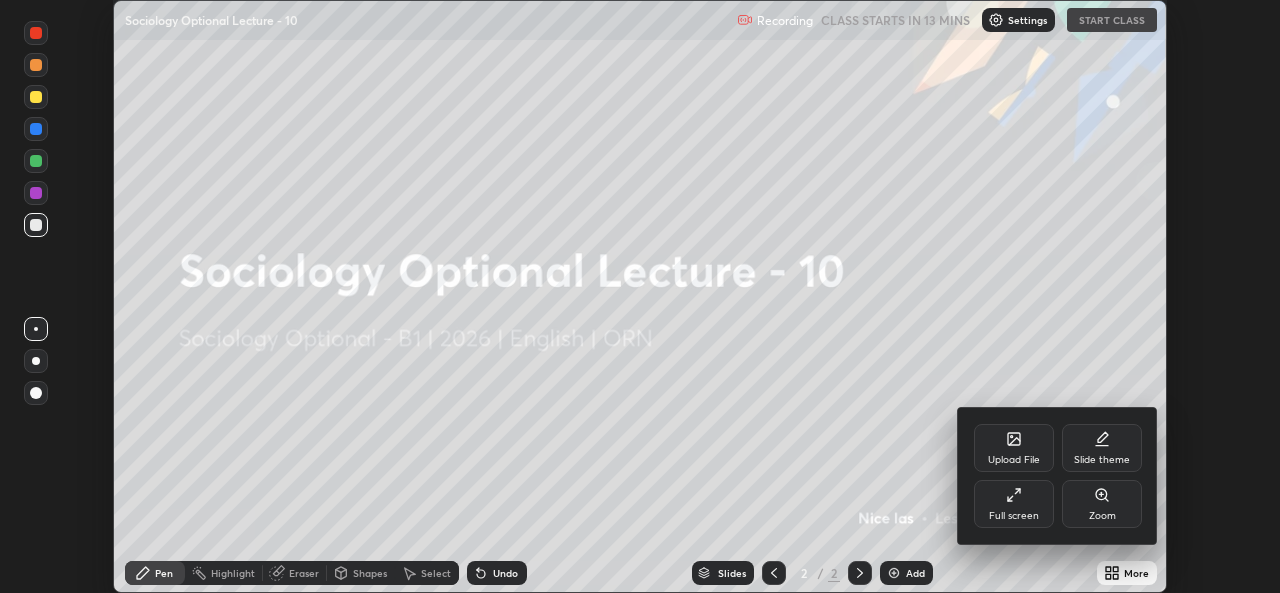 click on "Full screen" at bounding box center [1014, 504] 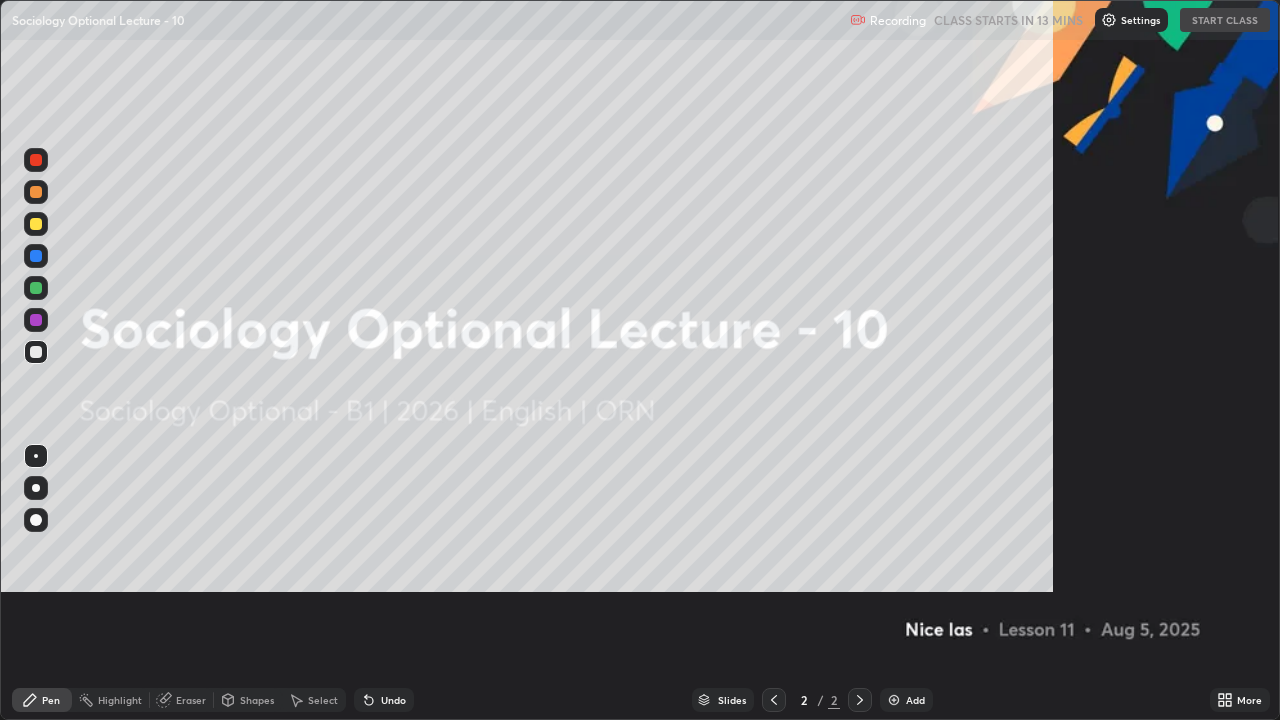 scroll, scrollTop: 99280, scrollLeft: 98720, axis: both 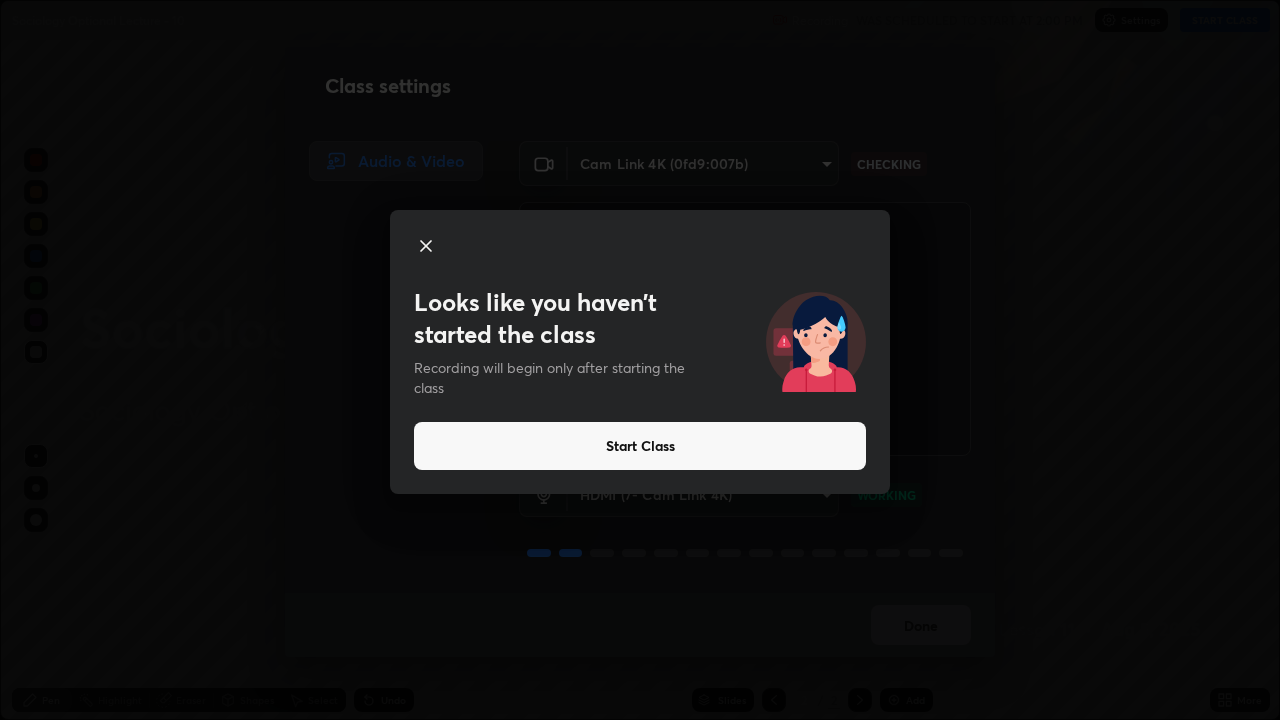 click on "Start Class" at bounding box center [640, 446] 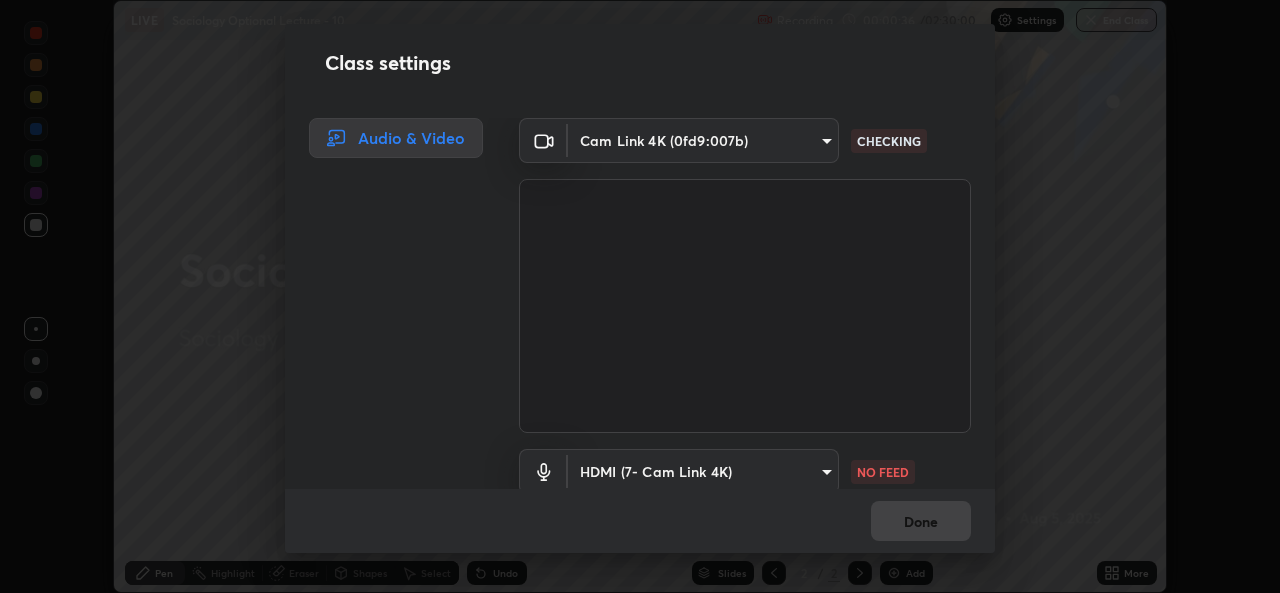 scroll, scrollTop: 593, scrollLeft: 1280, axis: both 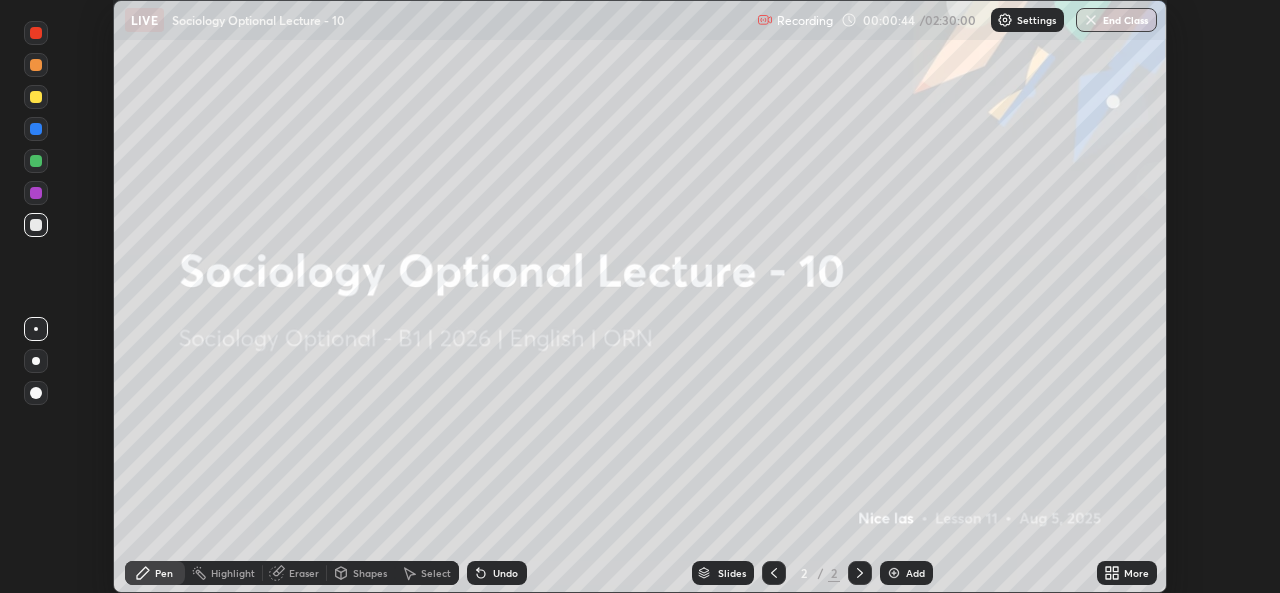 click 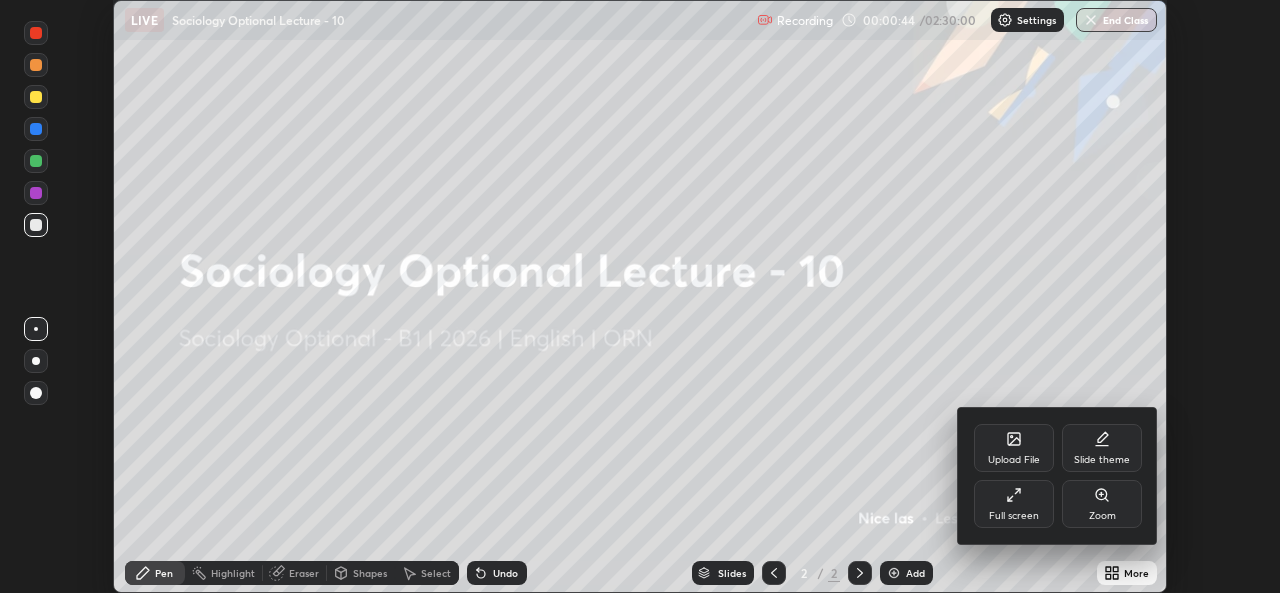 click on "Full screen" at bounding box center [1014, 516] 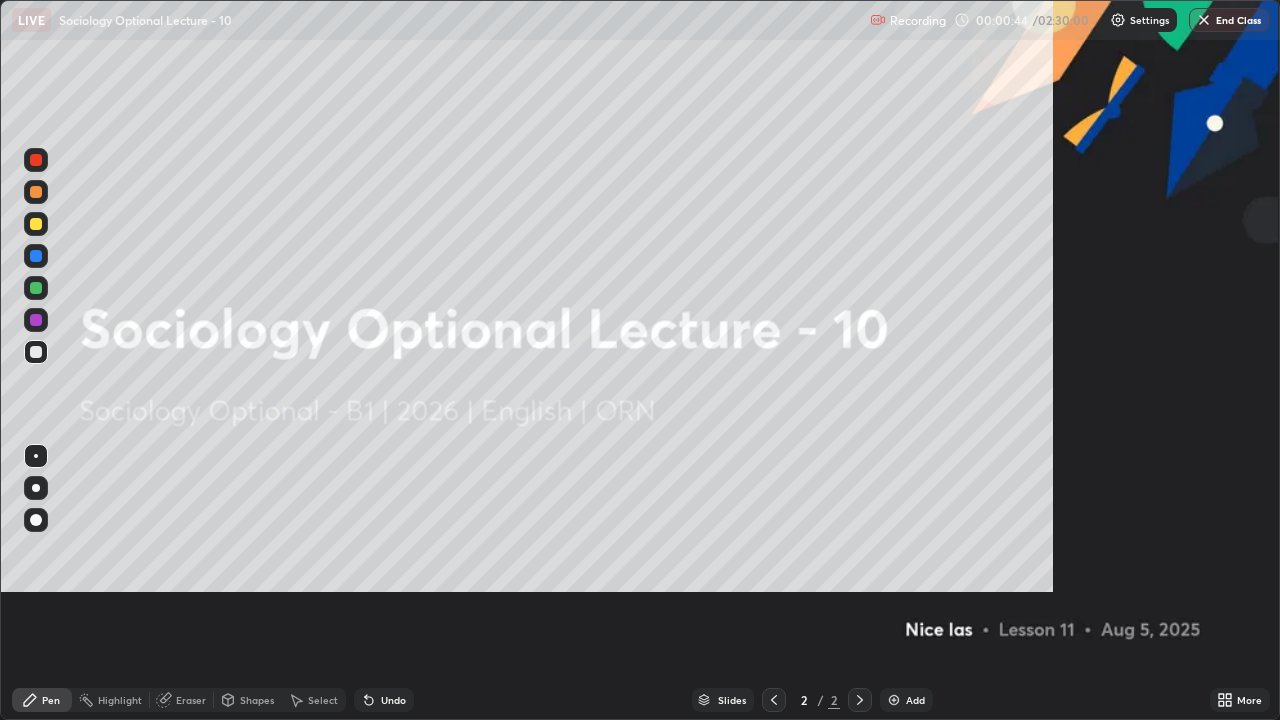 scroll, scrollTop: 99280, scrollLeft: 98720, axis: both 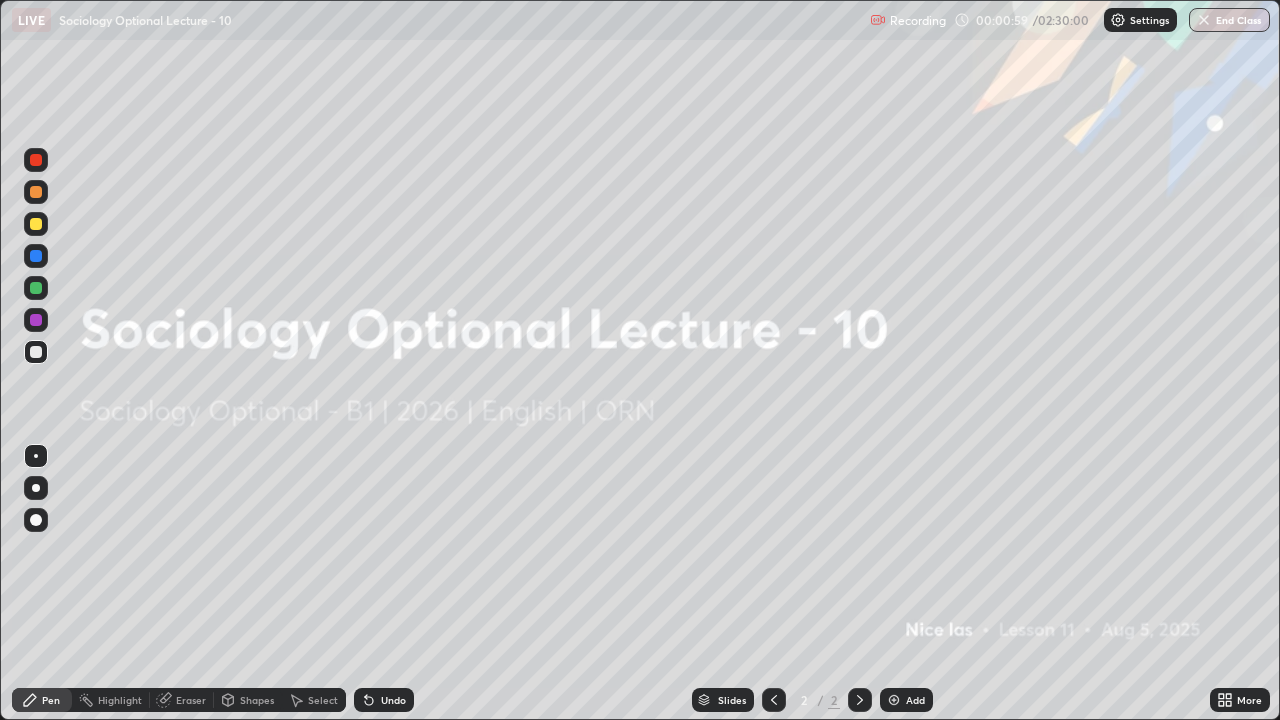 click at bounding box center [894, 700] 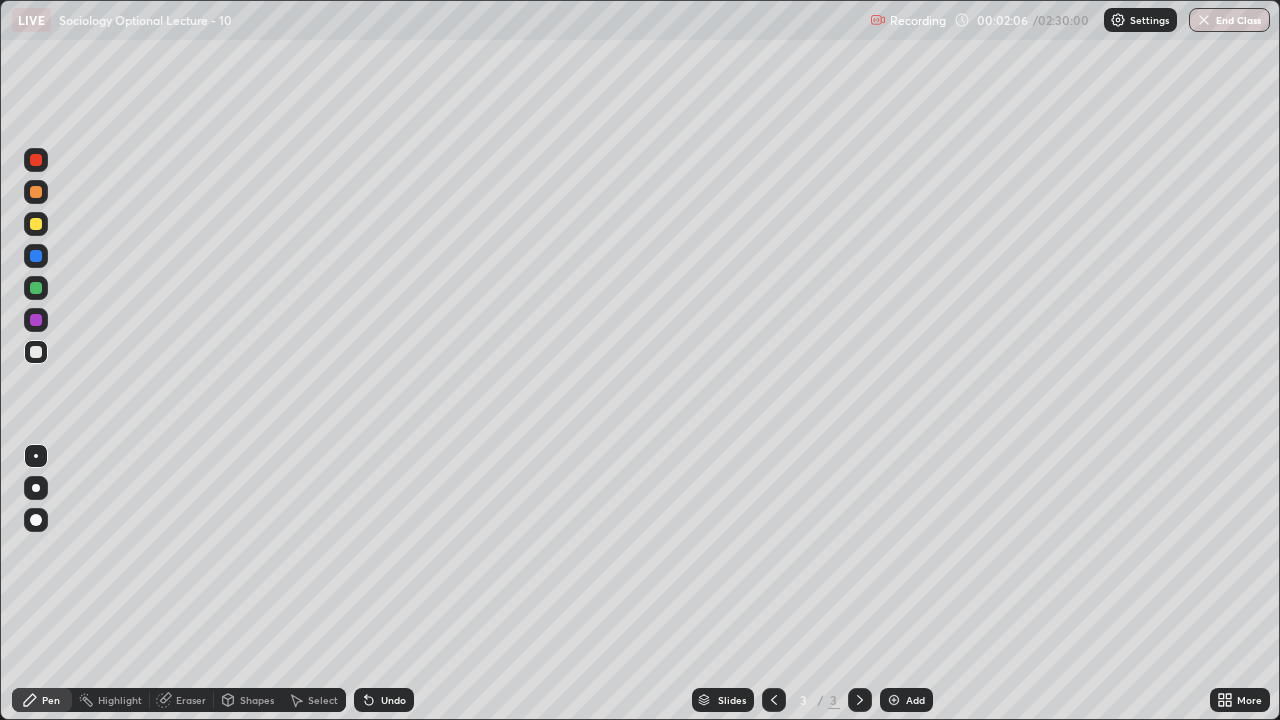 click on "Eraser" at bounding box center (191, 700) 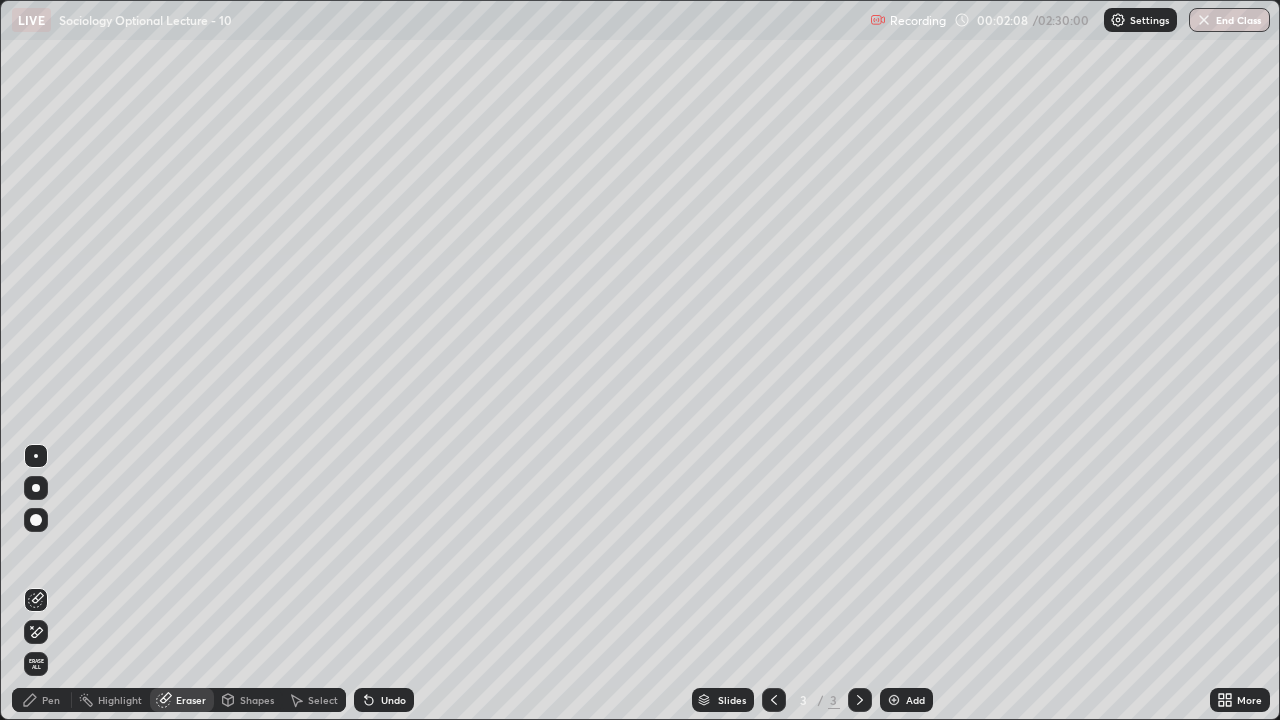 click on "Pen" at bounding box center [51, 700] 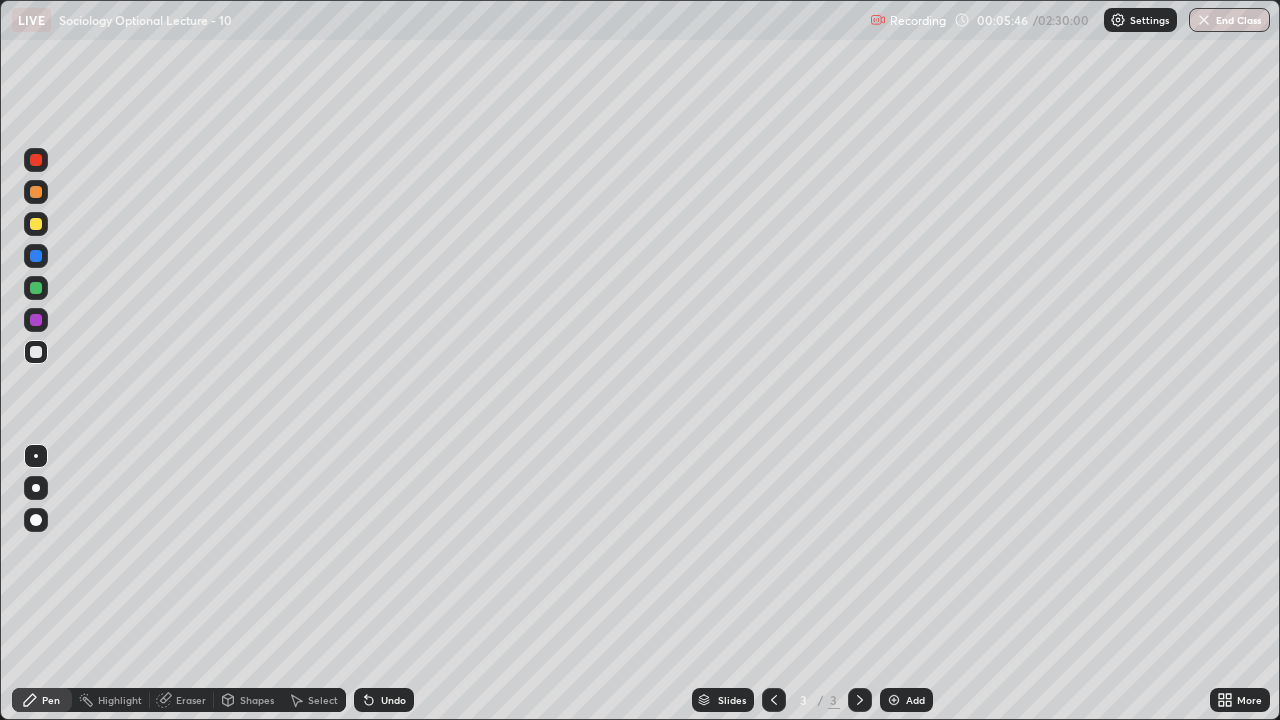 click on "Eraser" at bounding box center [191, 700] 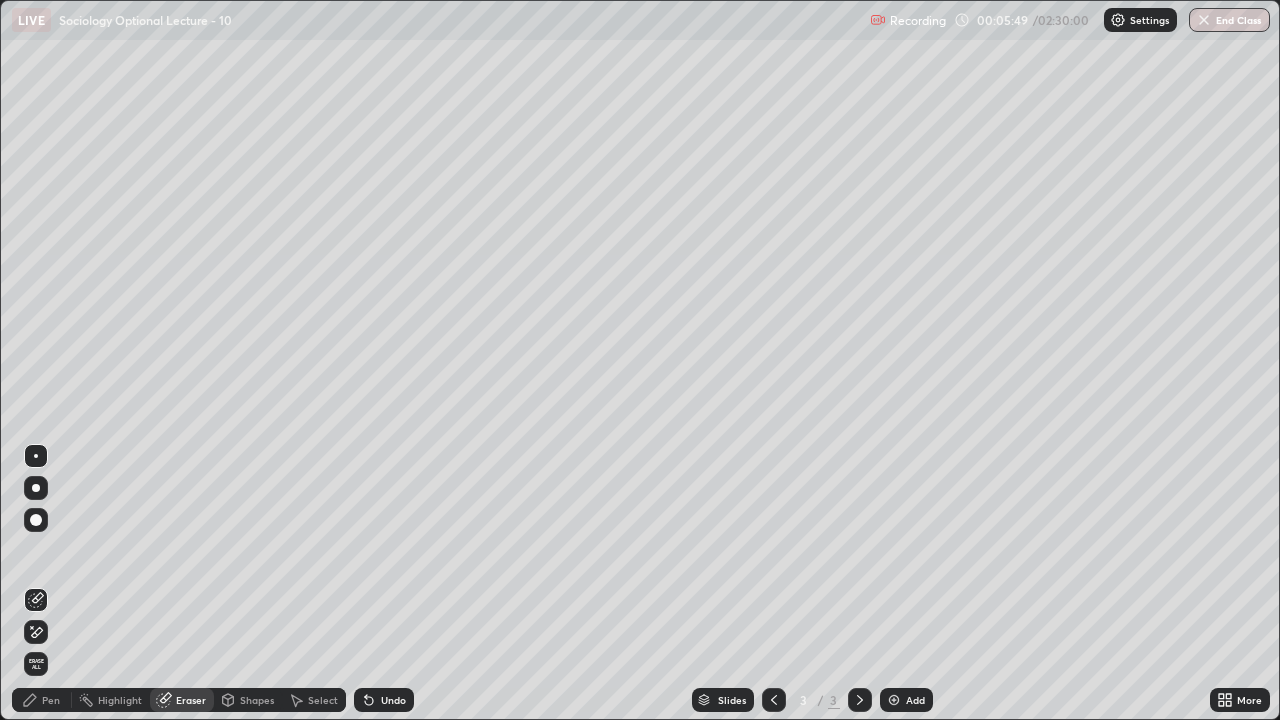 click on "Pen" at bounding box center (51, 700) 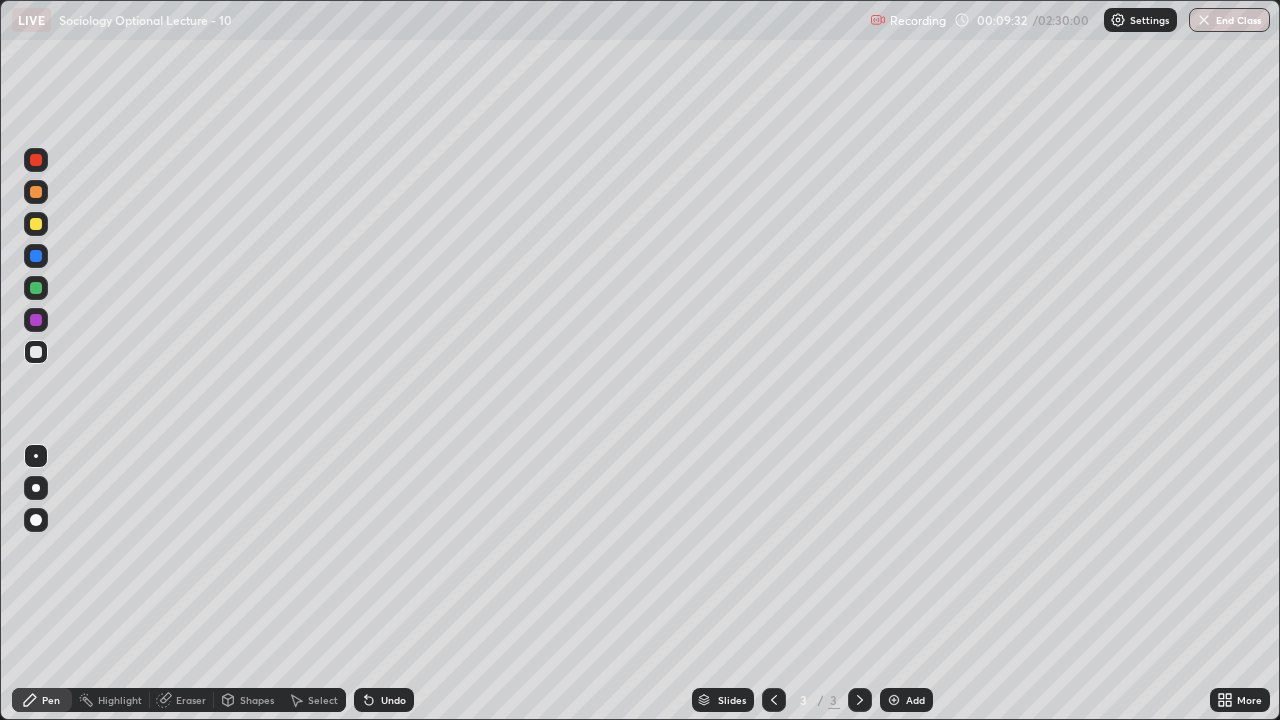 click at bounding box center [894, 700] 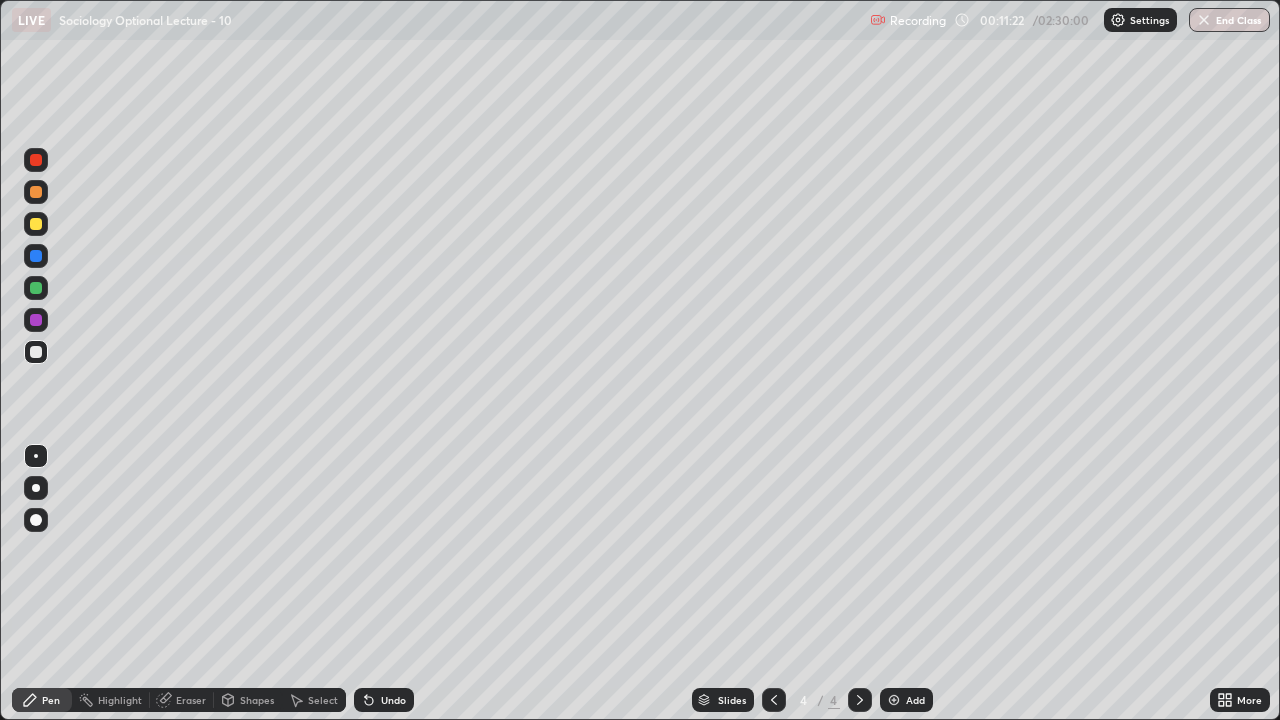 click at bounding box center [894, 700] 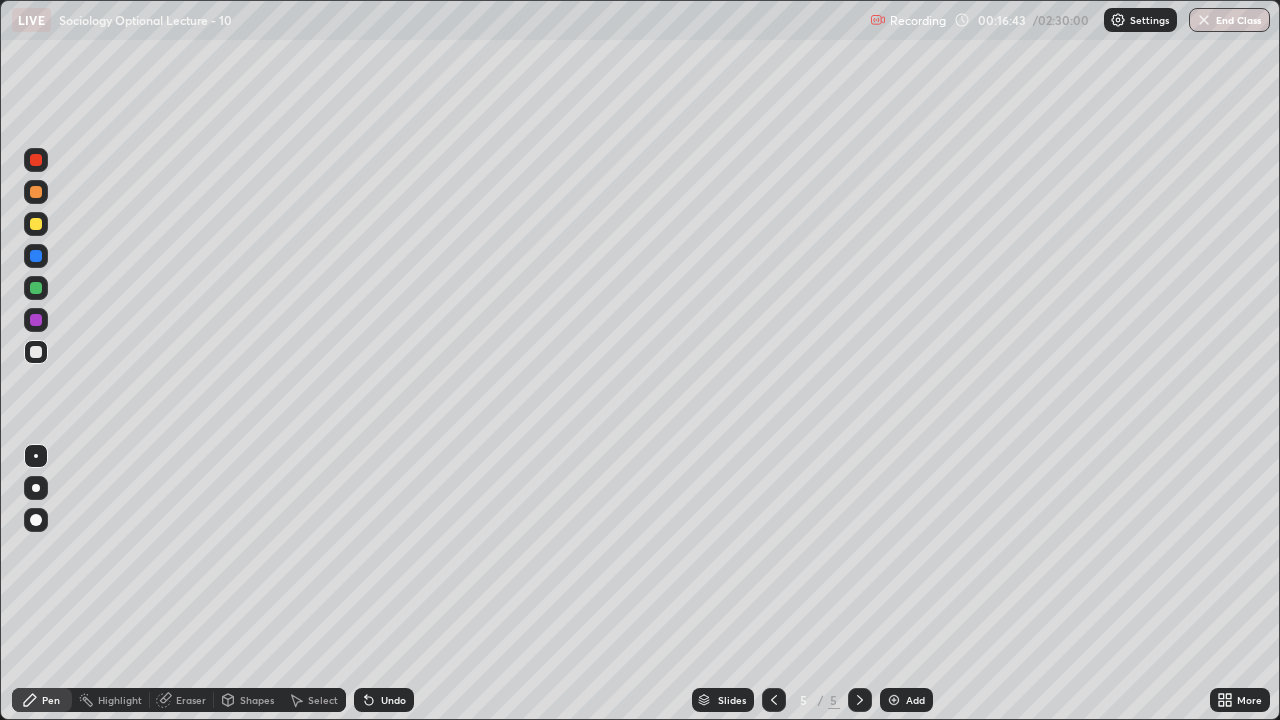 click 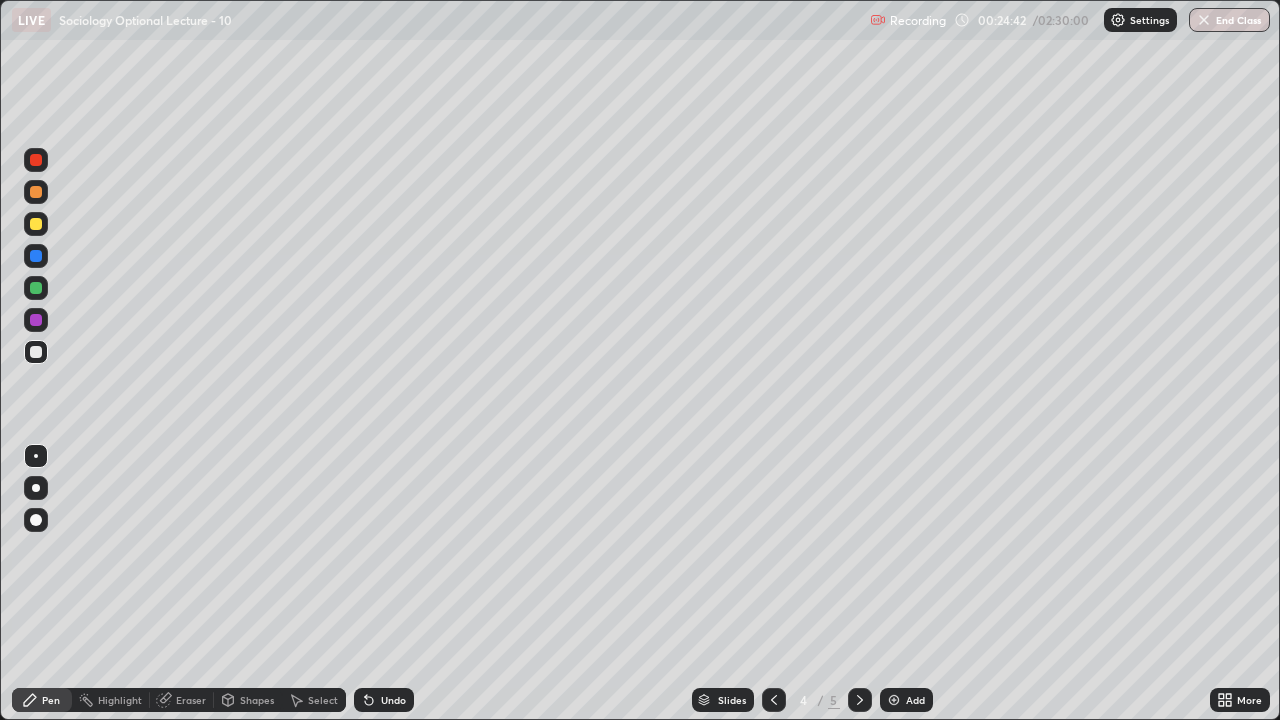 click at bounding box center (894, 700) 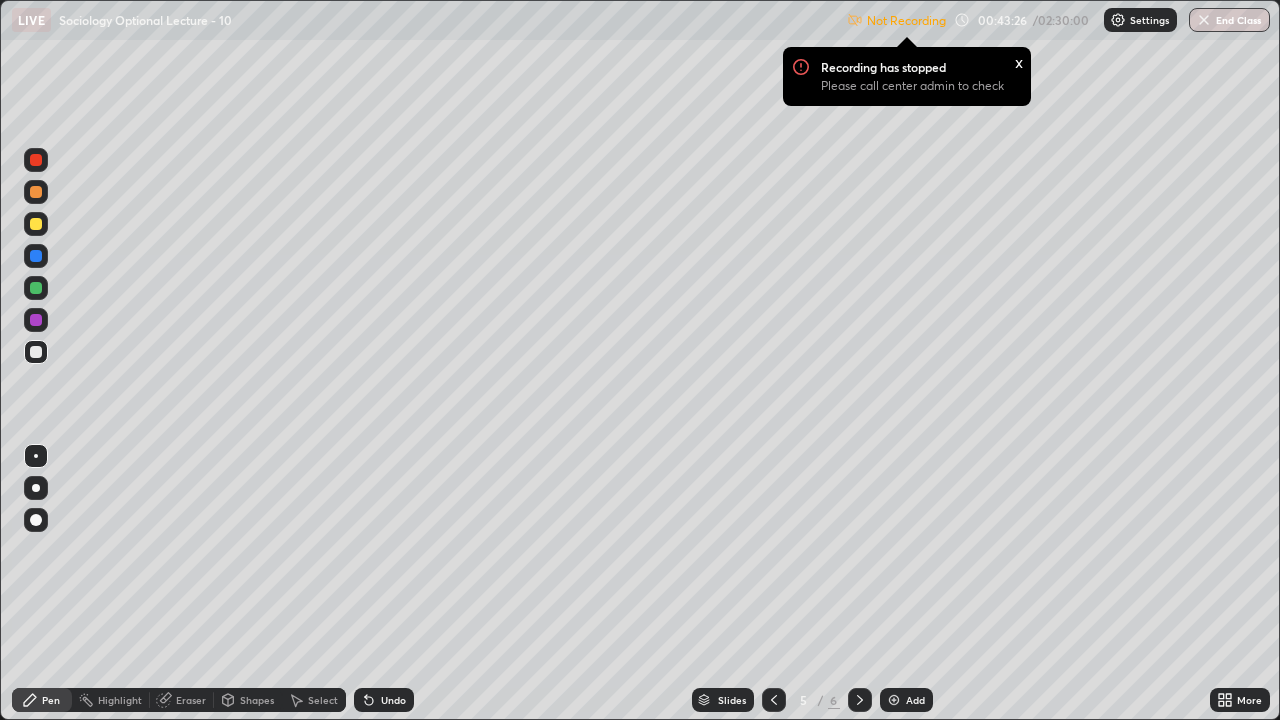 click on "Not Recording" at bounding box center (906, 20) 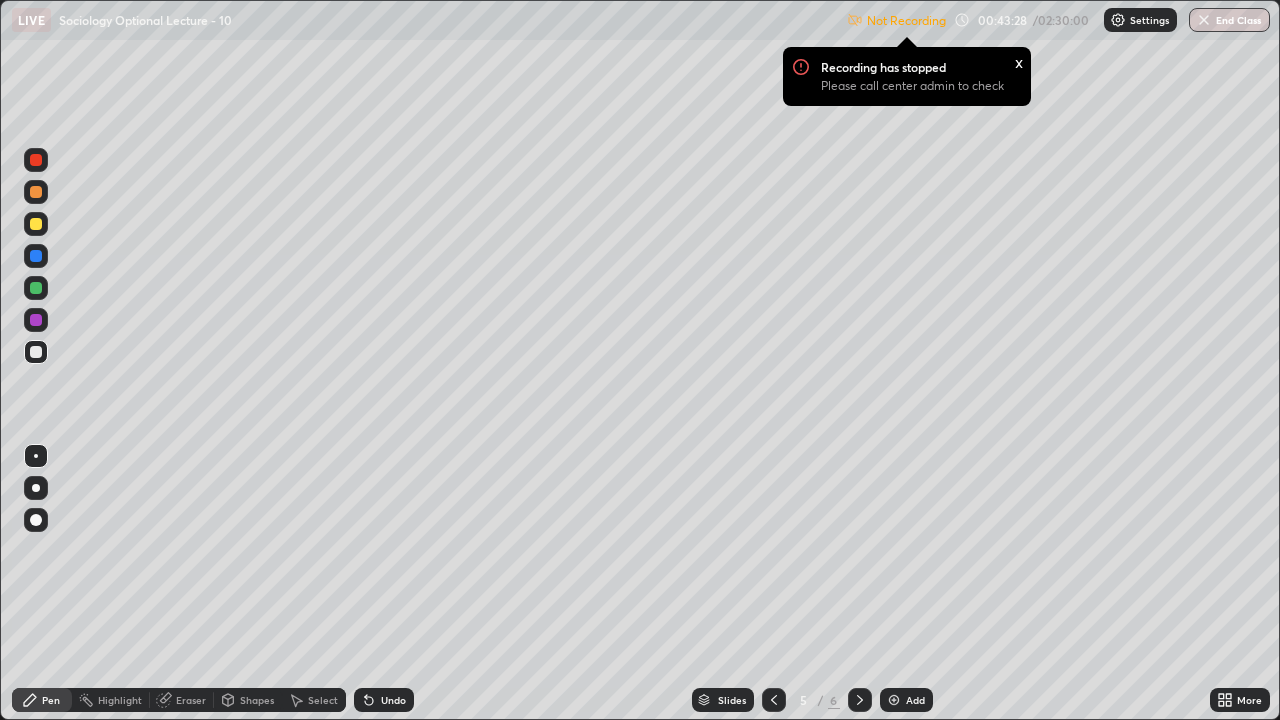 click on "Recording has stopped" at bounding box center (883, 67) 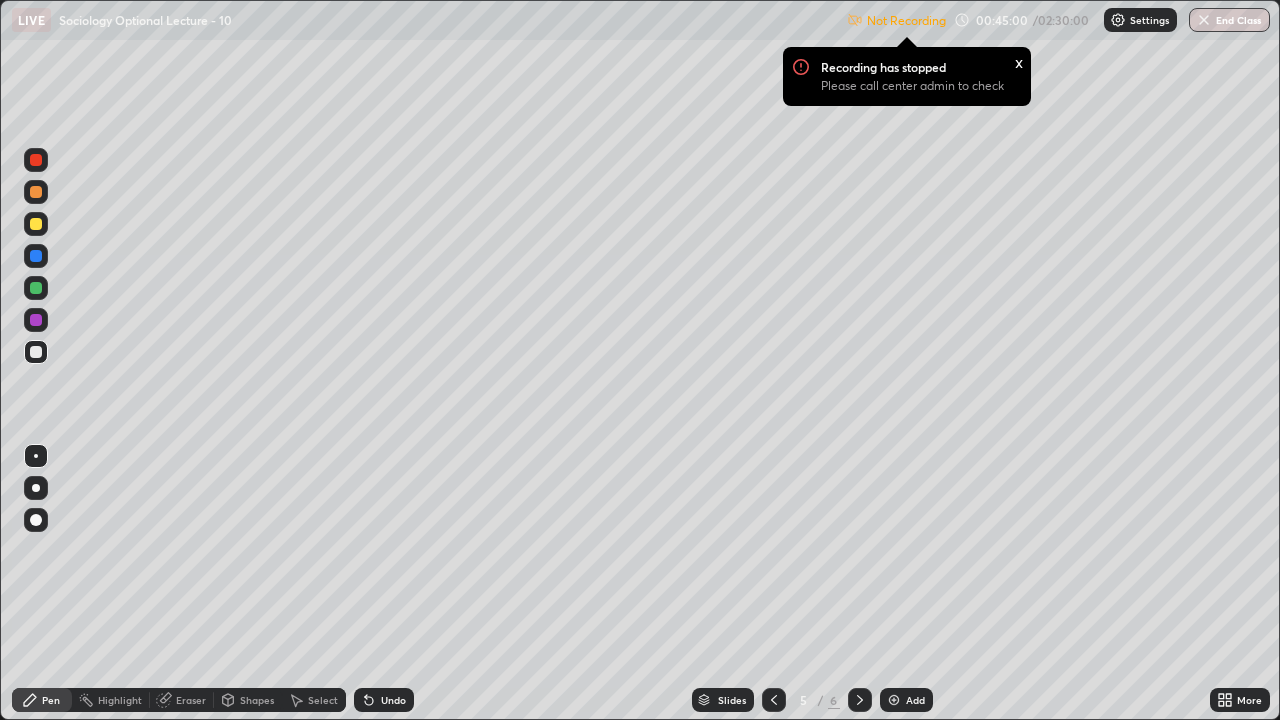 click at bounding box center (1118, 20) 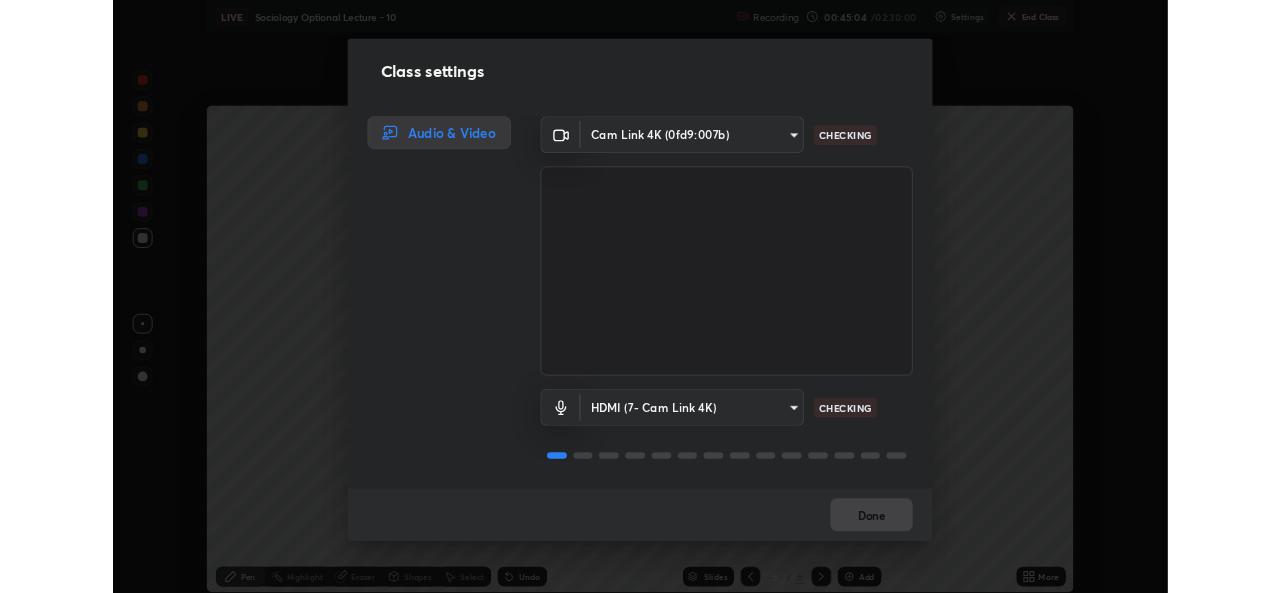 scroll, scrollTop: 593, scrollLeft: 1280, axis: both 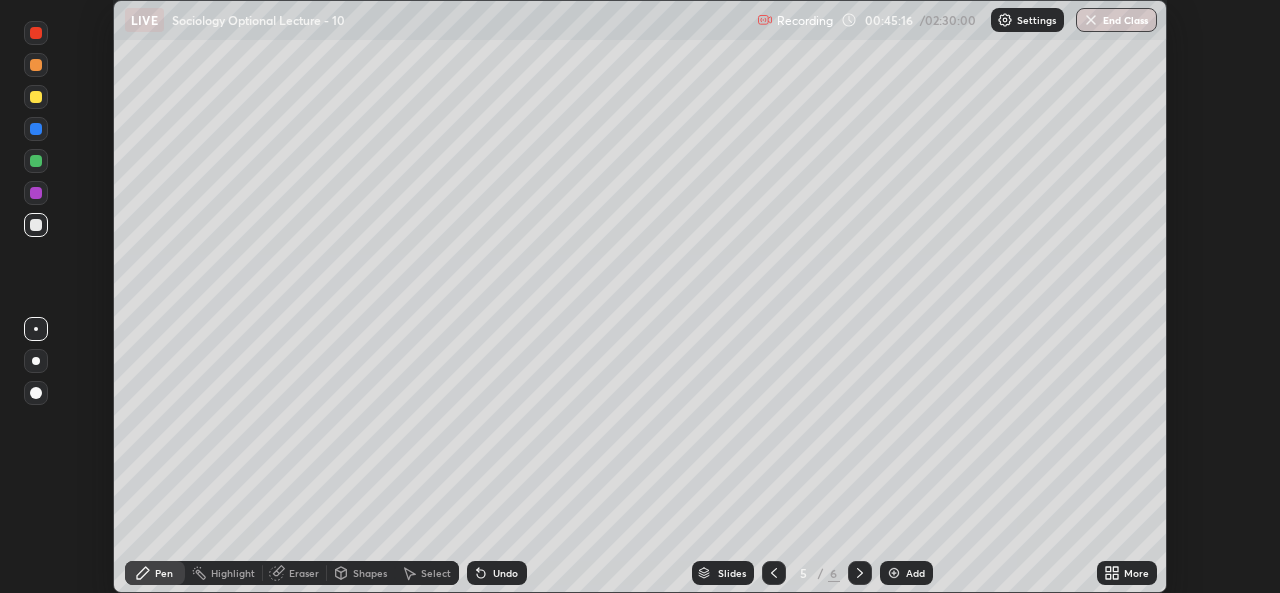 click on "More" at bounding box center (1127, 573) 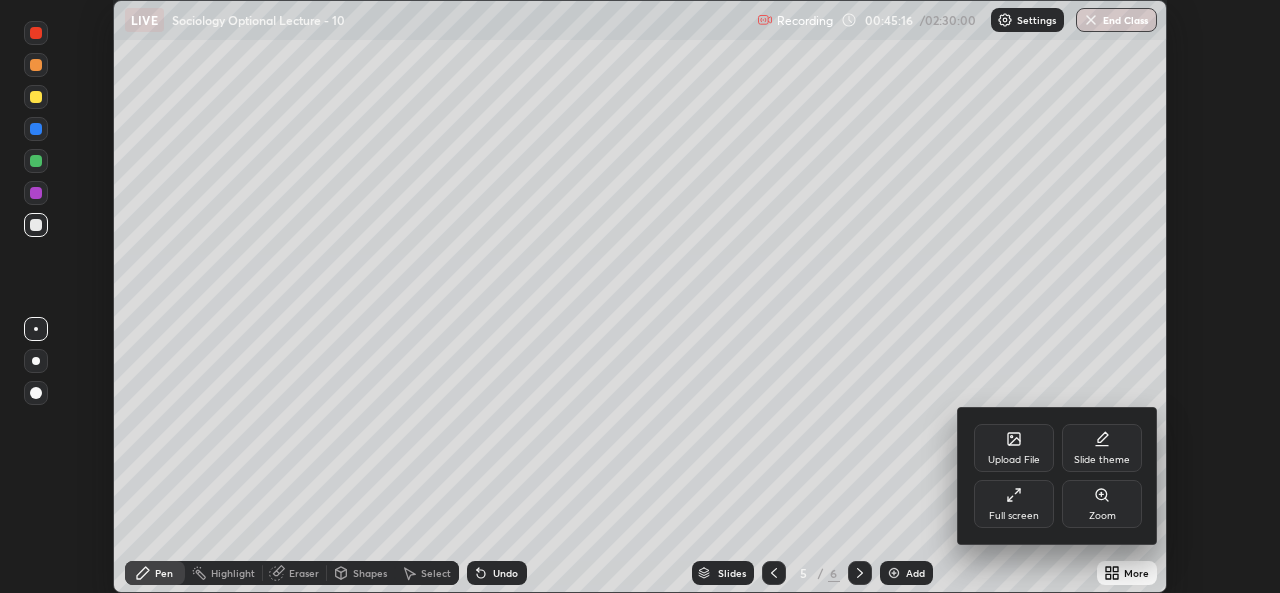 click on "Full screen" at bounding box center [1014, 516] 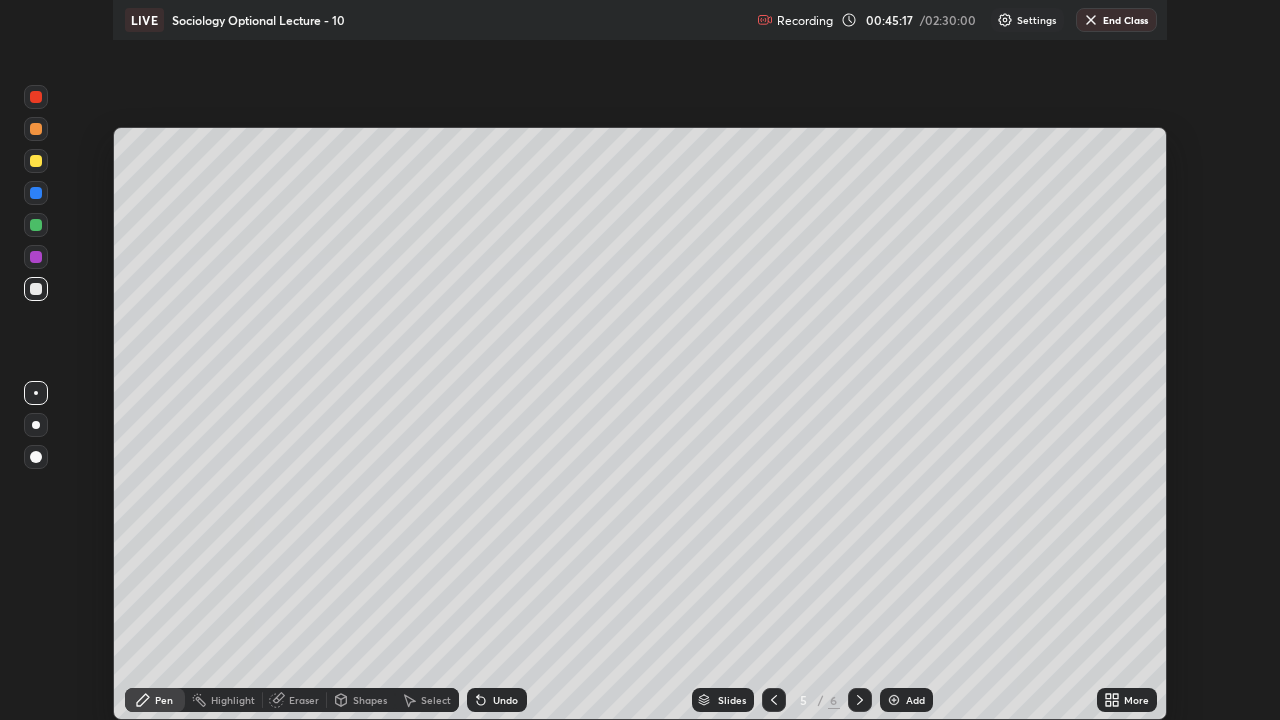 scroll, scrollTop: 99280, scrollLeft: 98720, axis: both 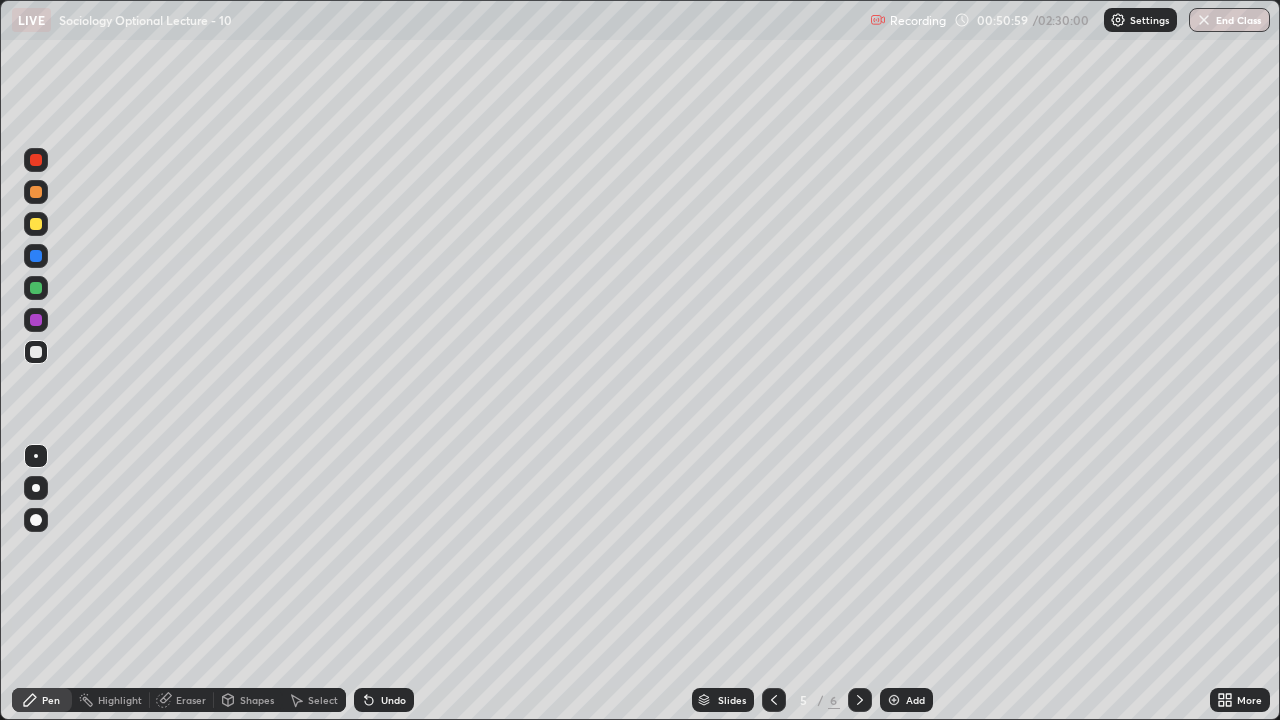 click at bounding box center [894, 700] 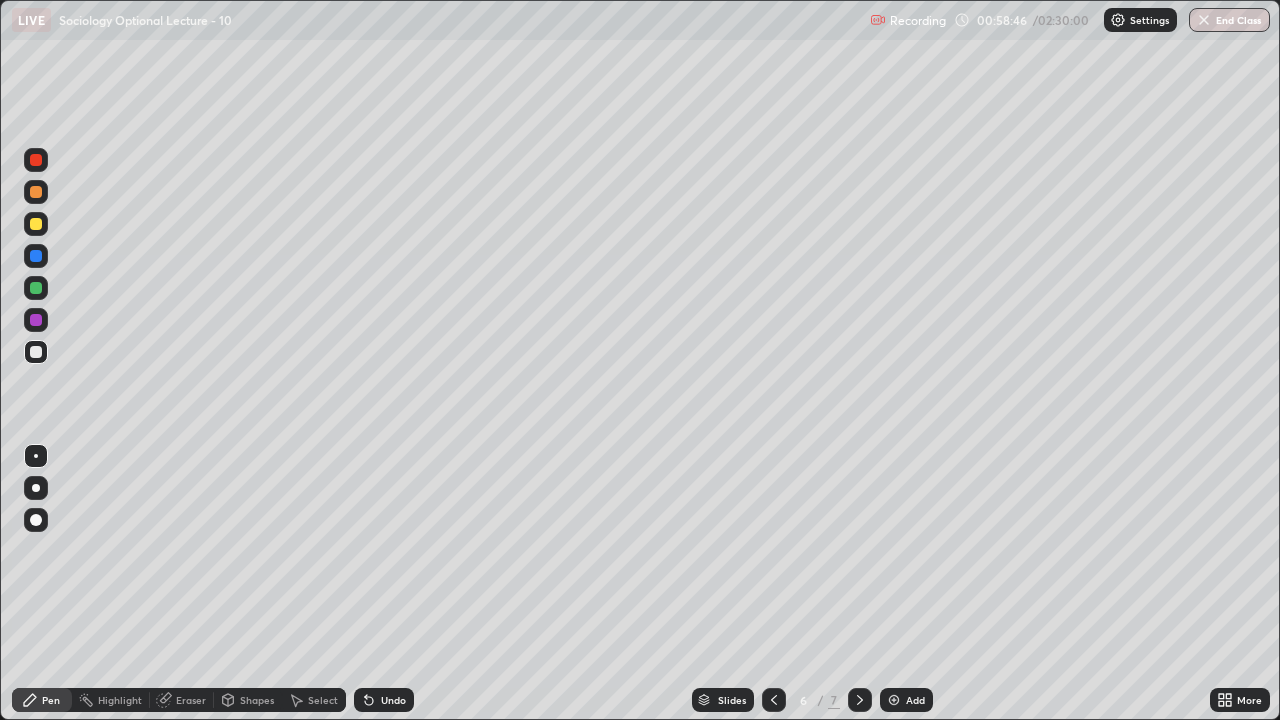 click at bounding box center (894, 700) 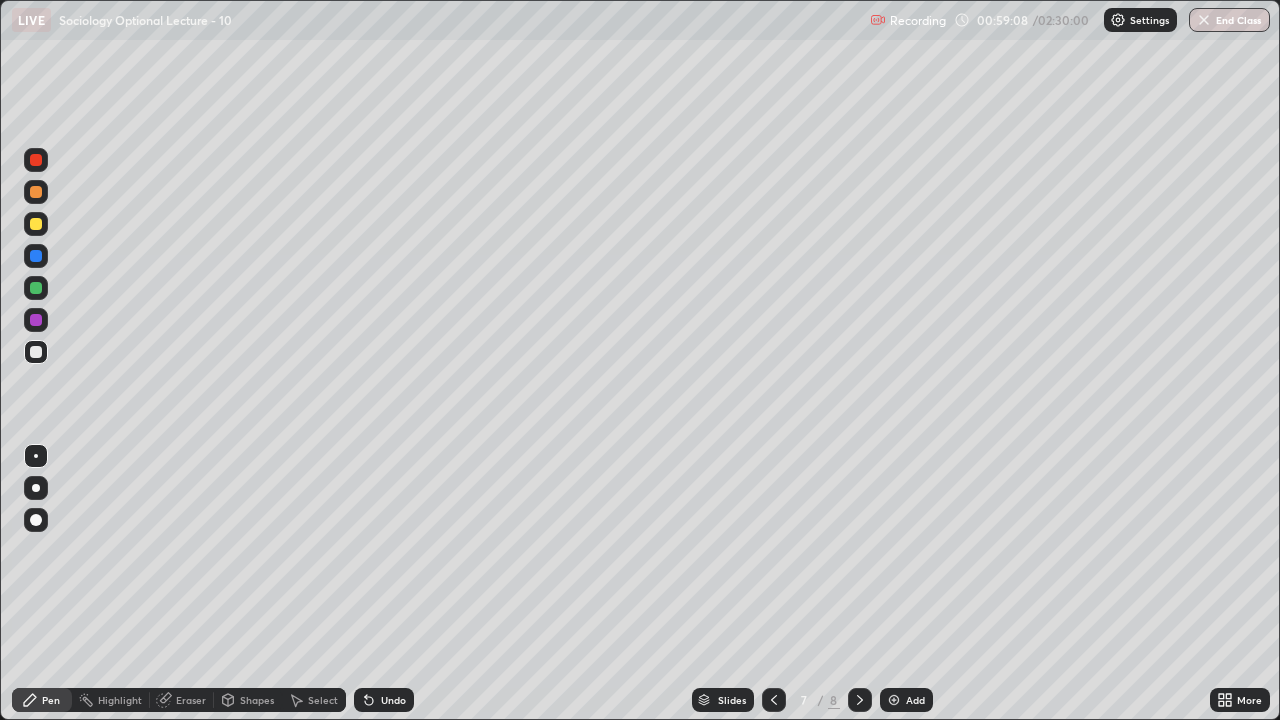 click on "Eraser" at bounding box center (191, 700) 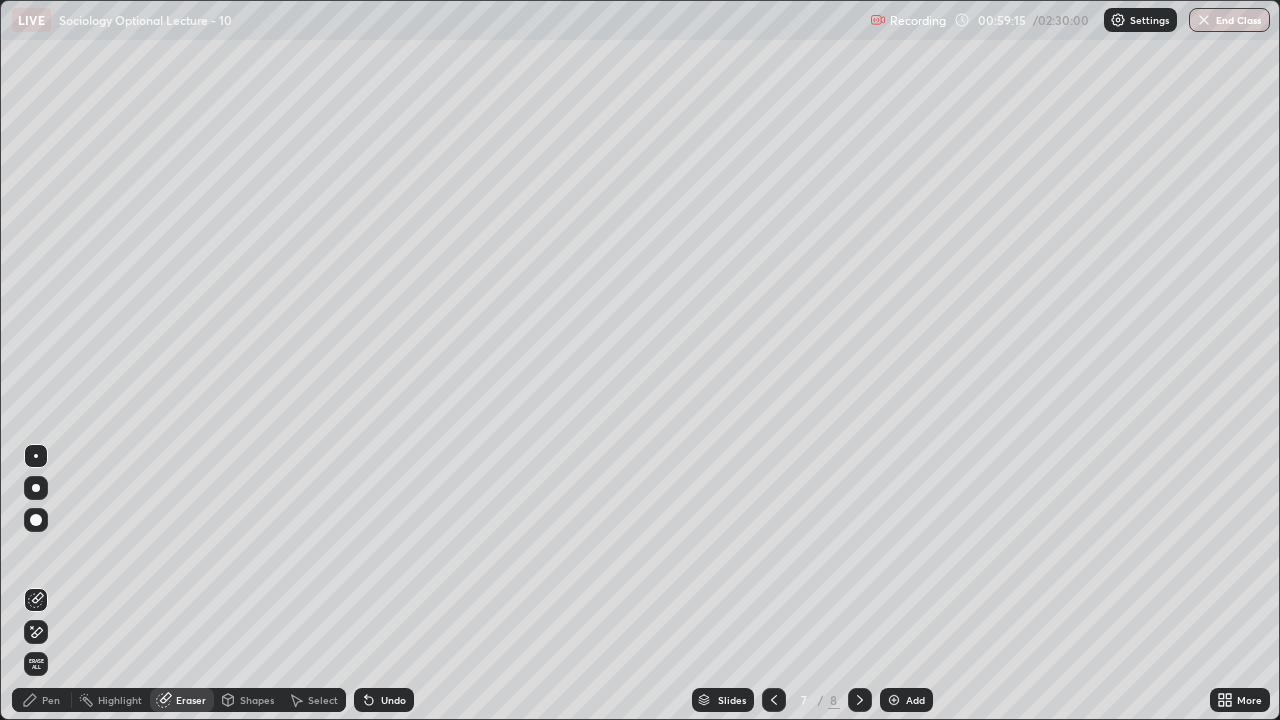 click on "Pen" at bounding box center (51, 700) 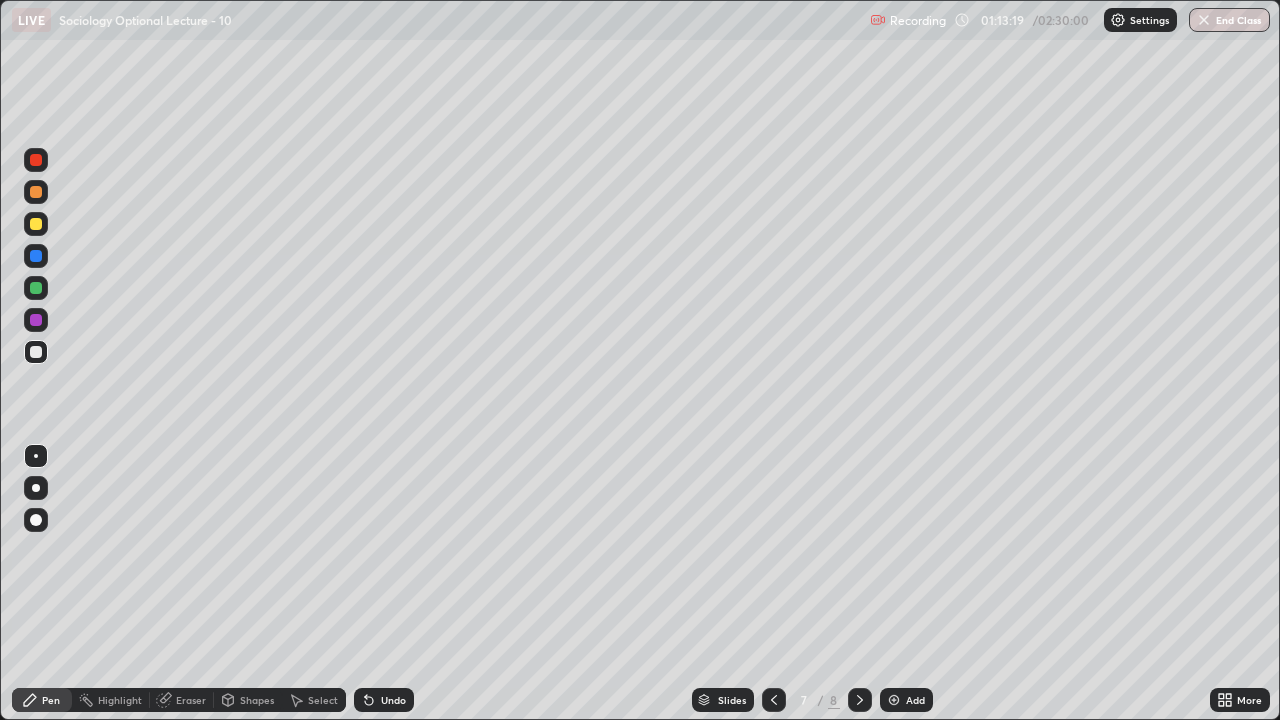 click at bounding box center (894, 700) 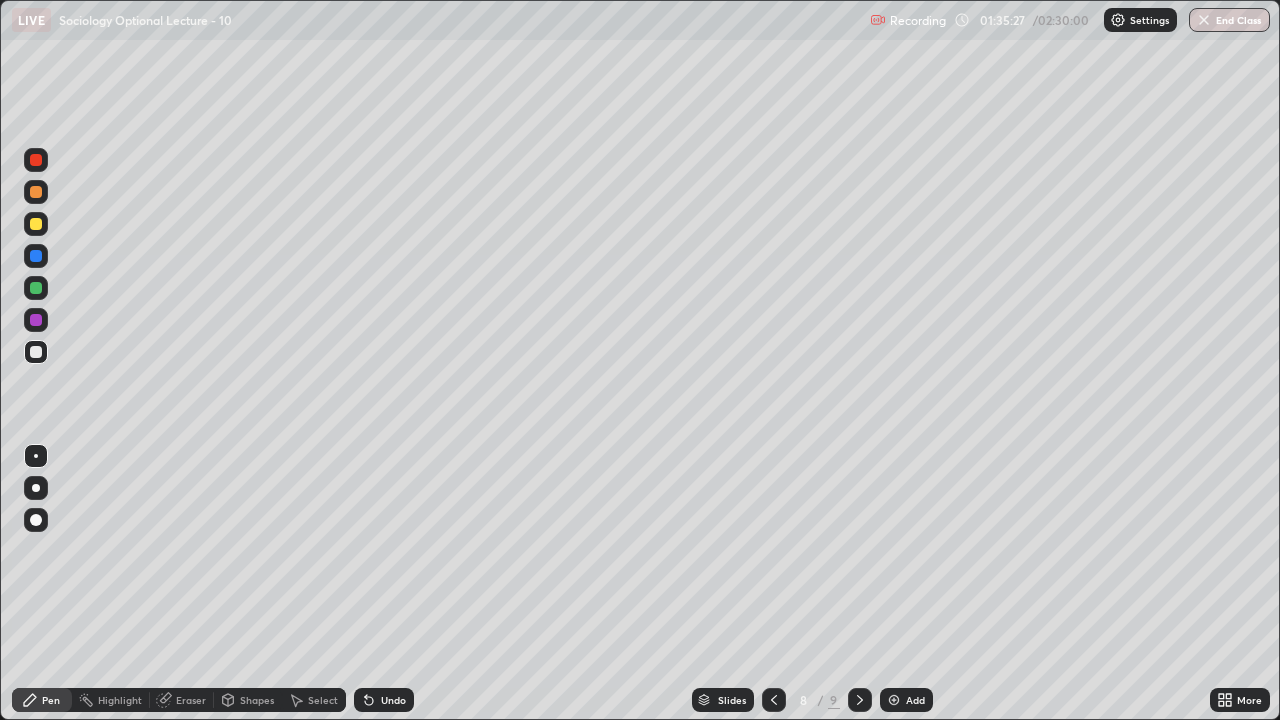 click at bounding box center (894, 700) 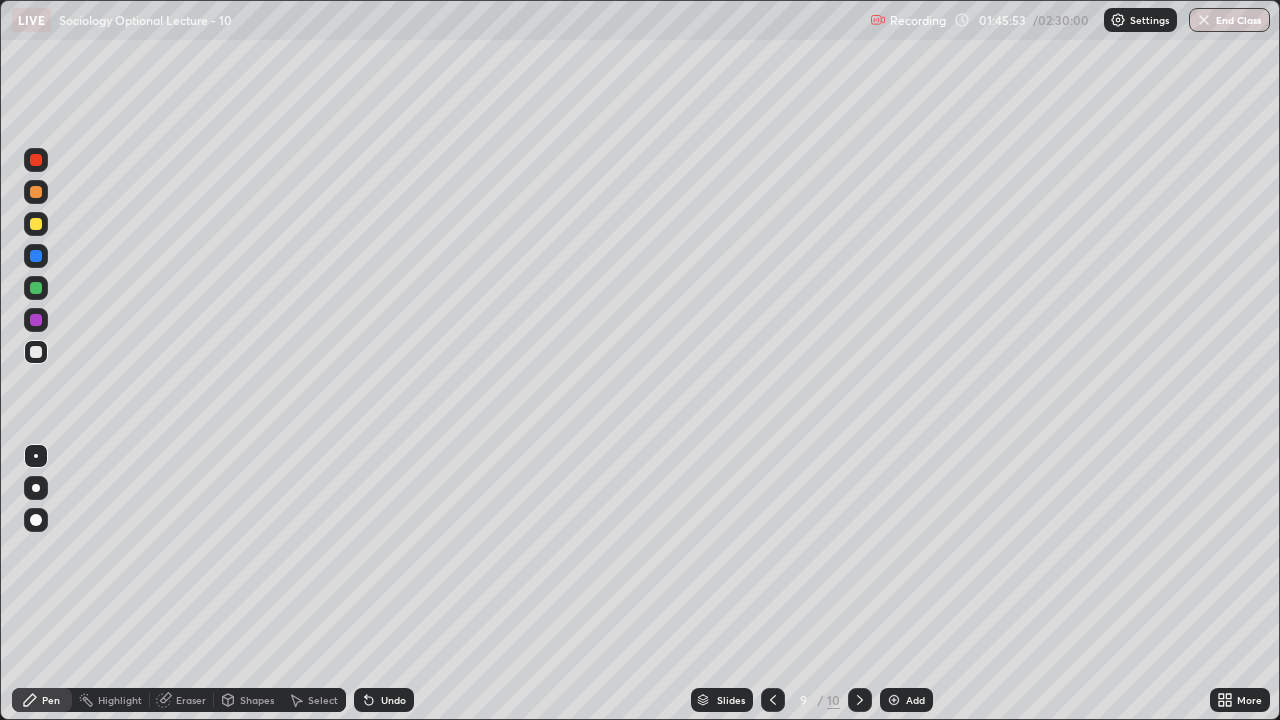click 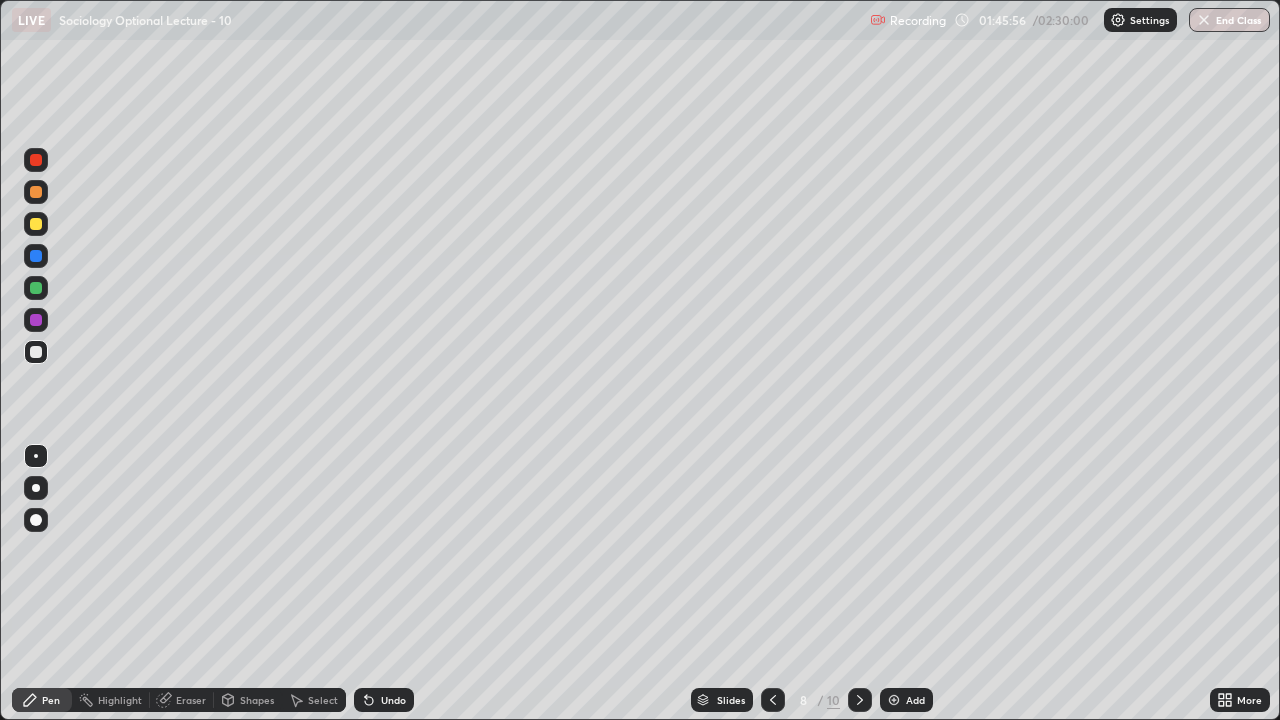 click 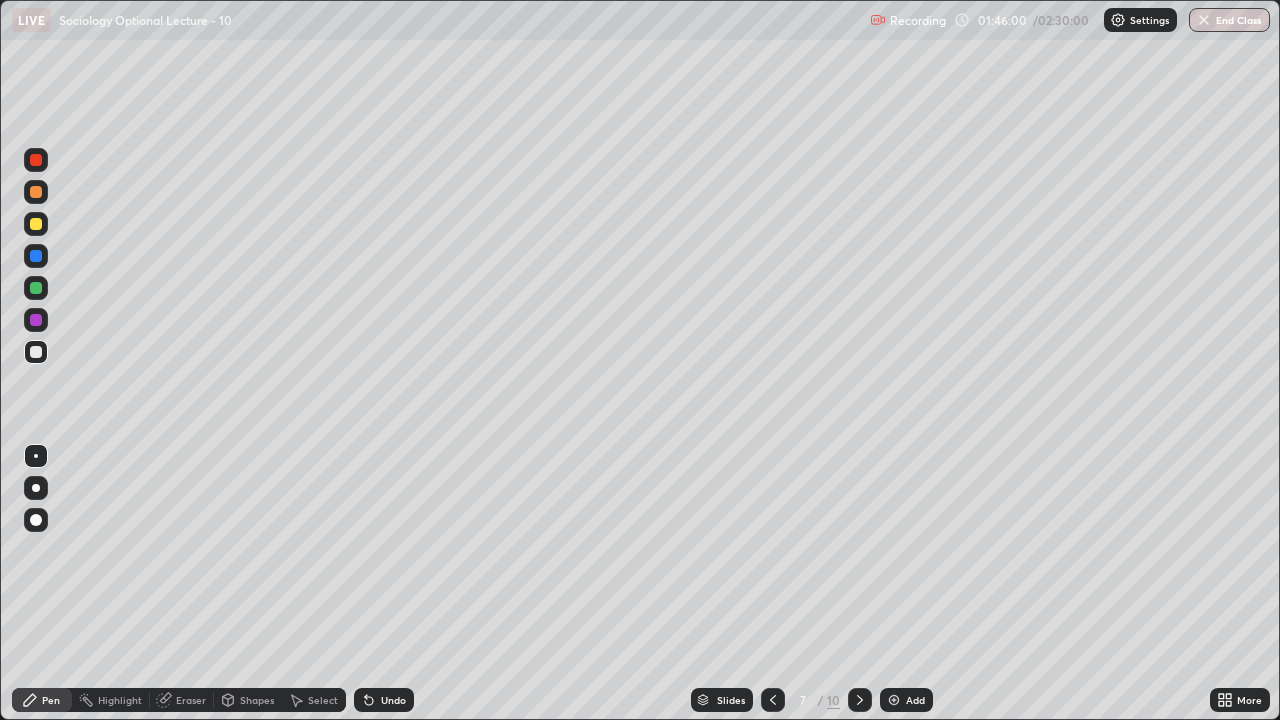click 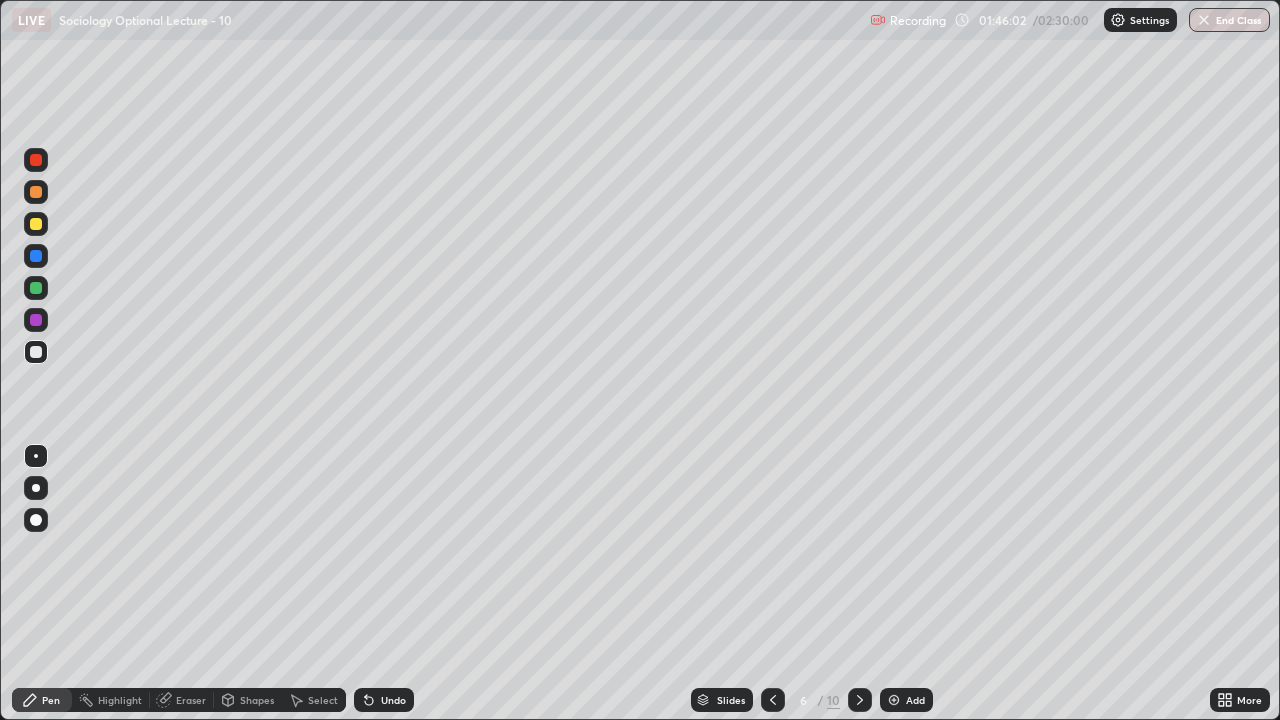 click 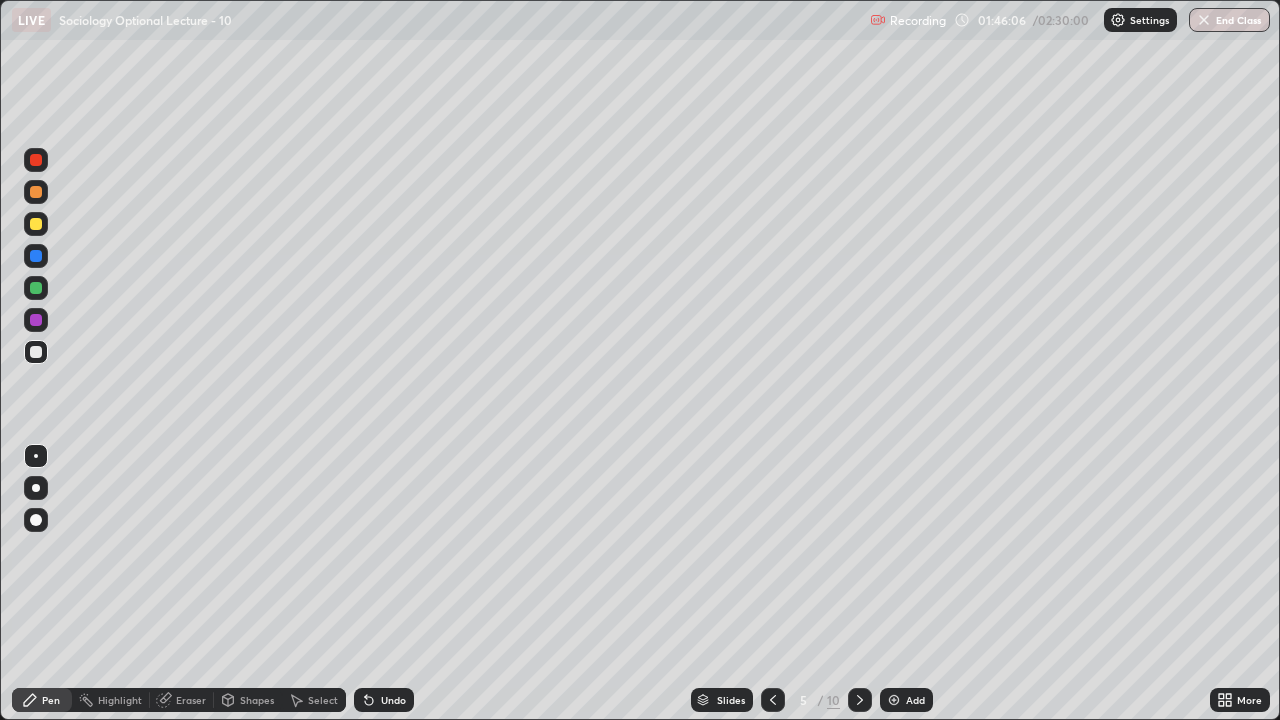 click 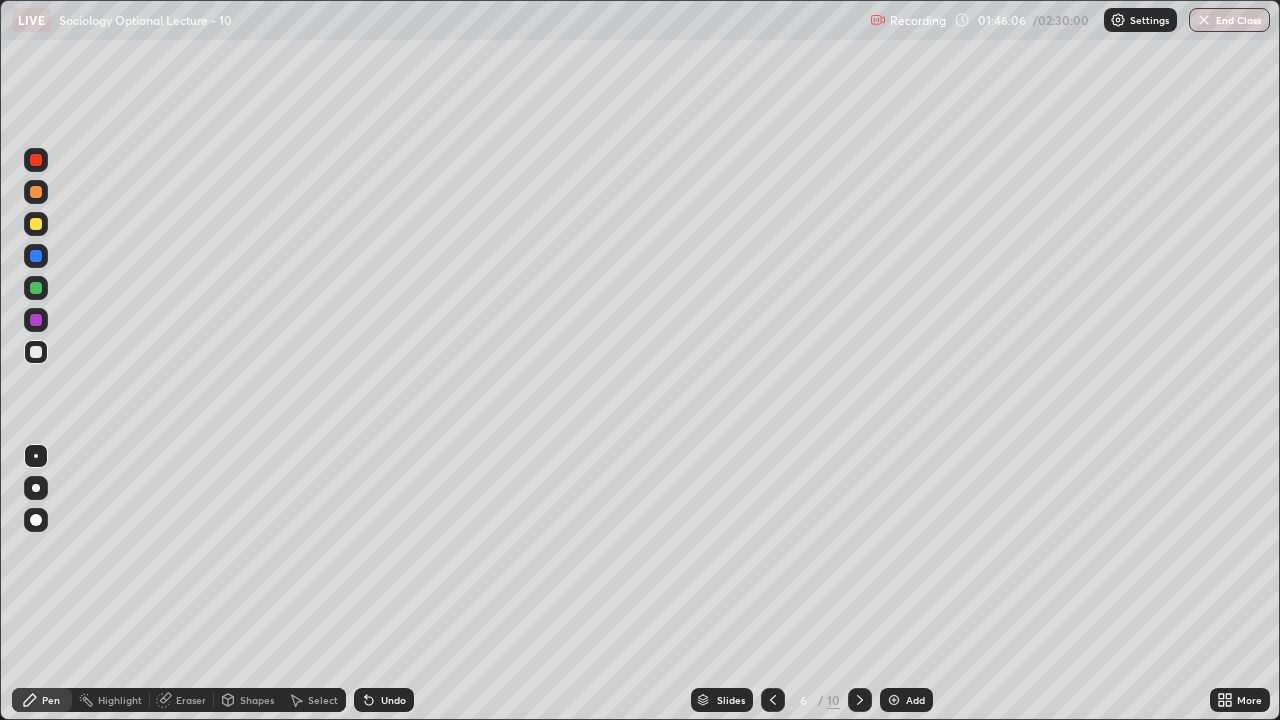 click 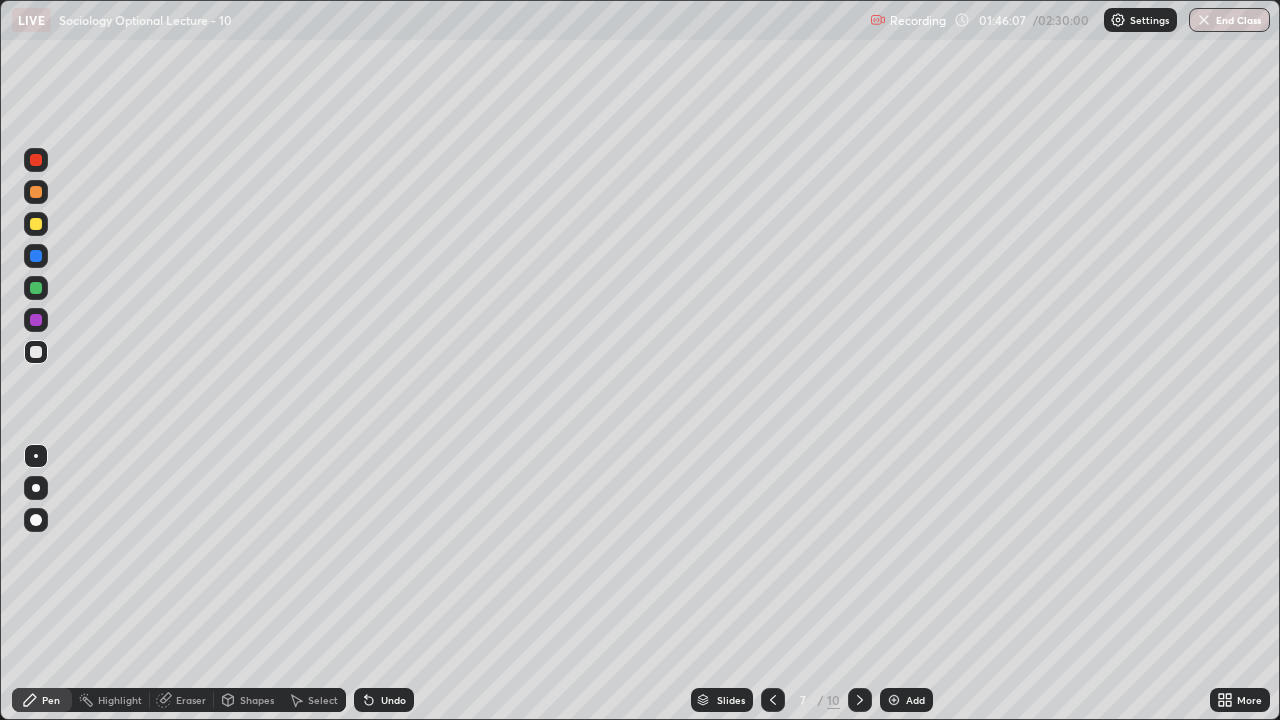 click 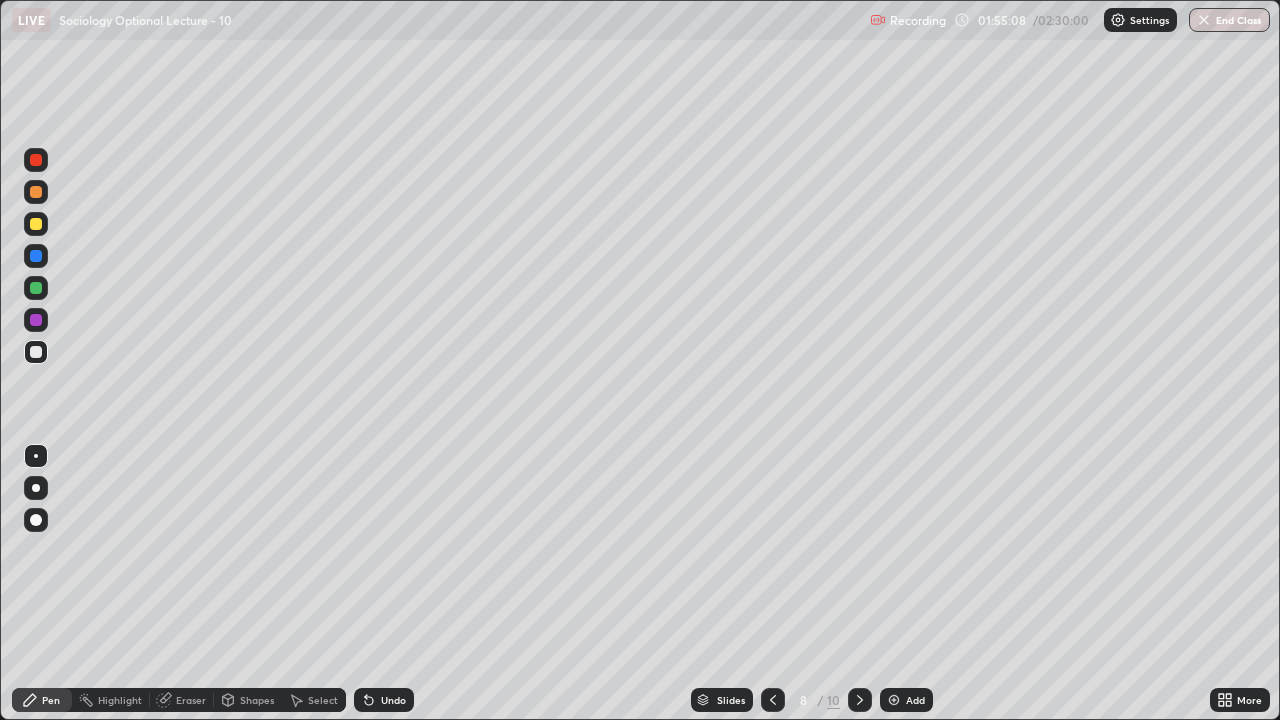 click 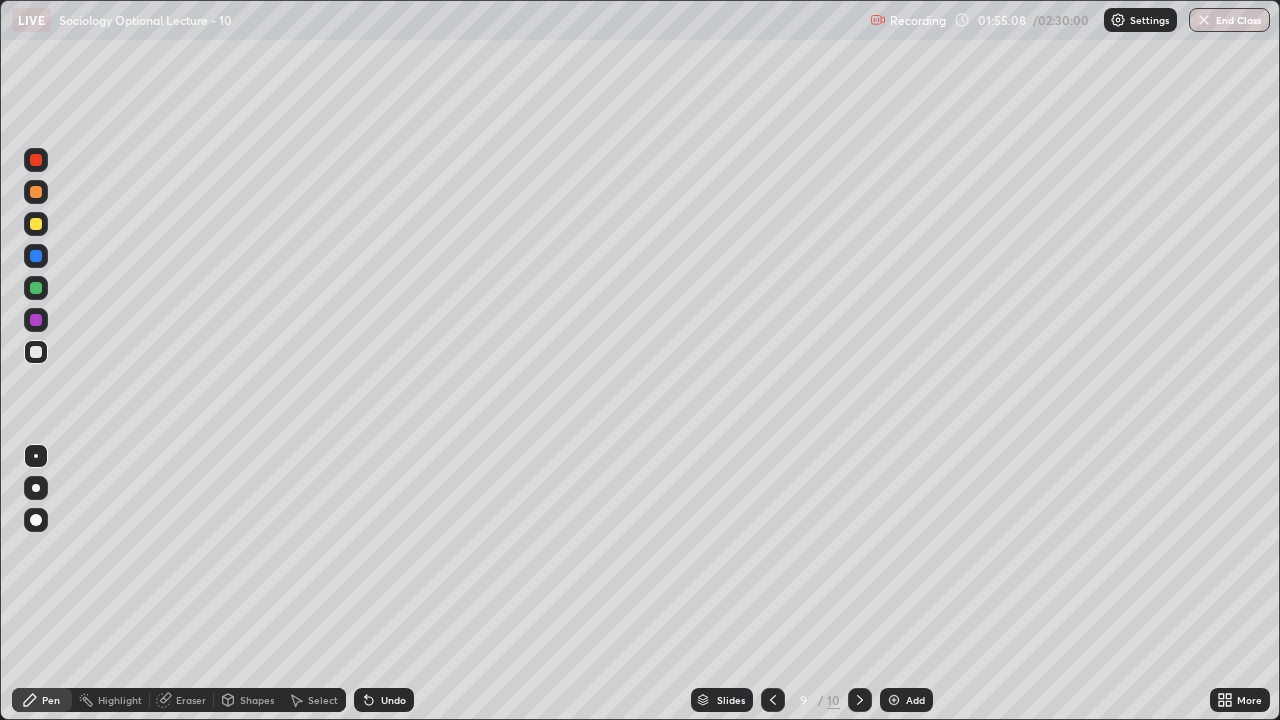 click 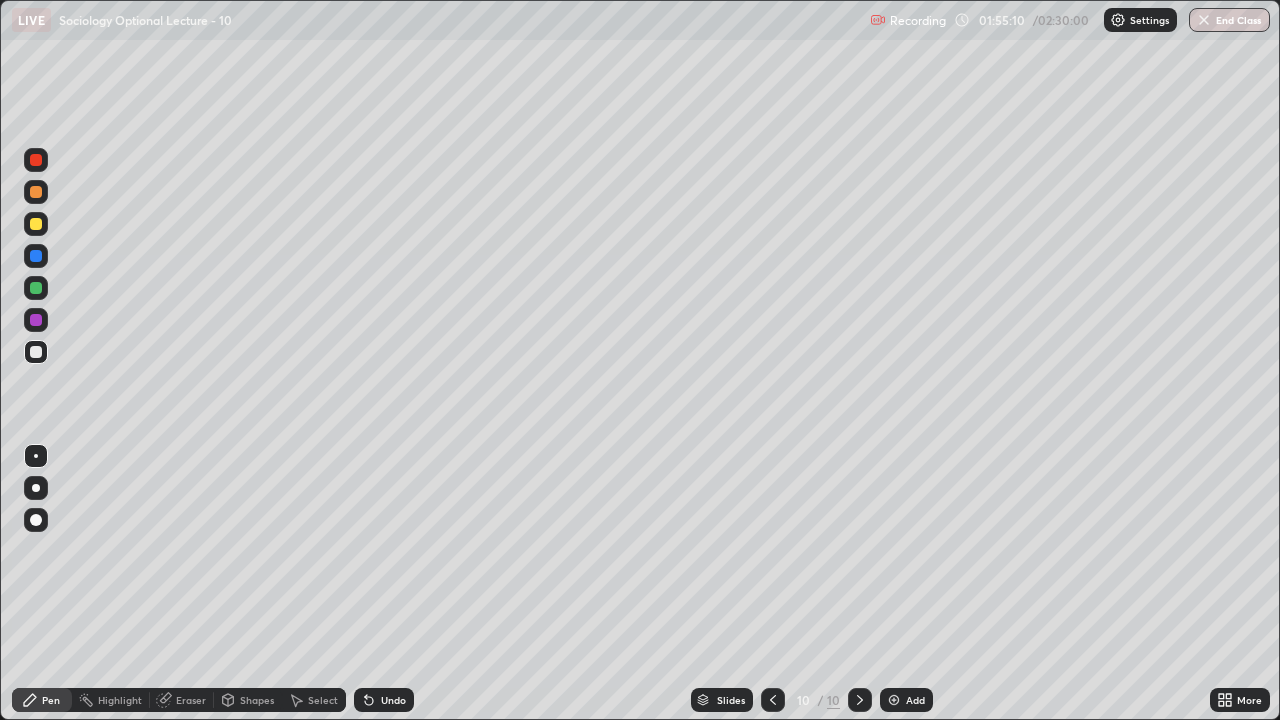 click at bounding box center (894, 700) 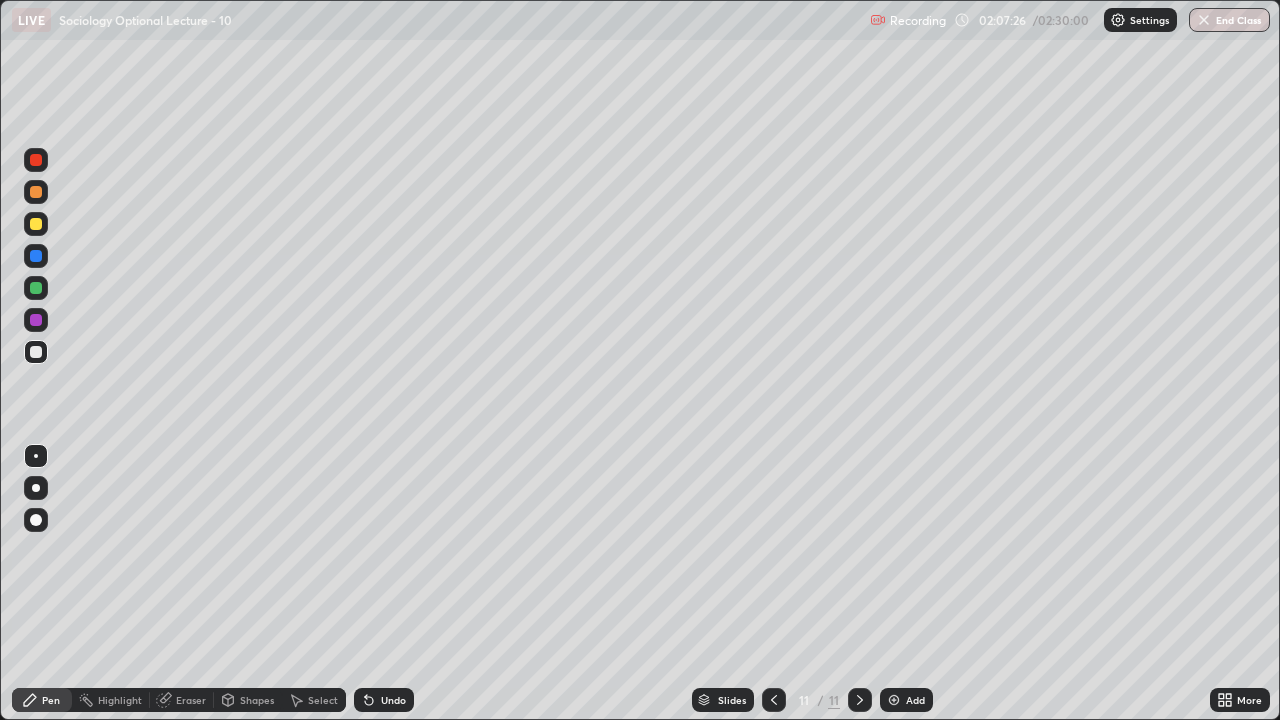 click at bounding box center [894, 700] 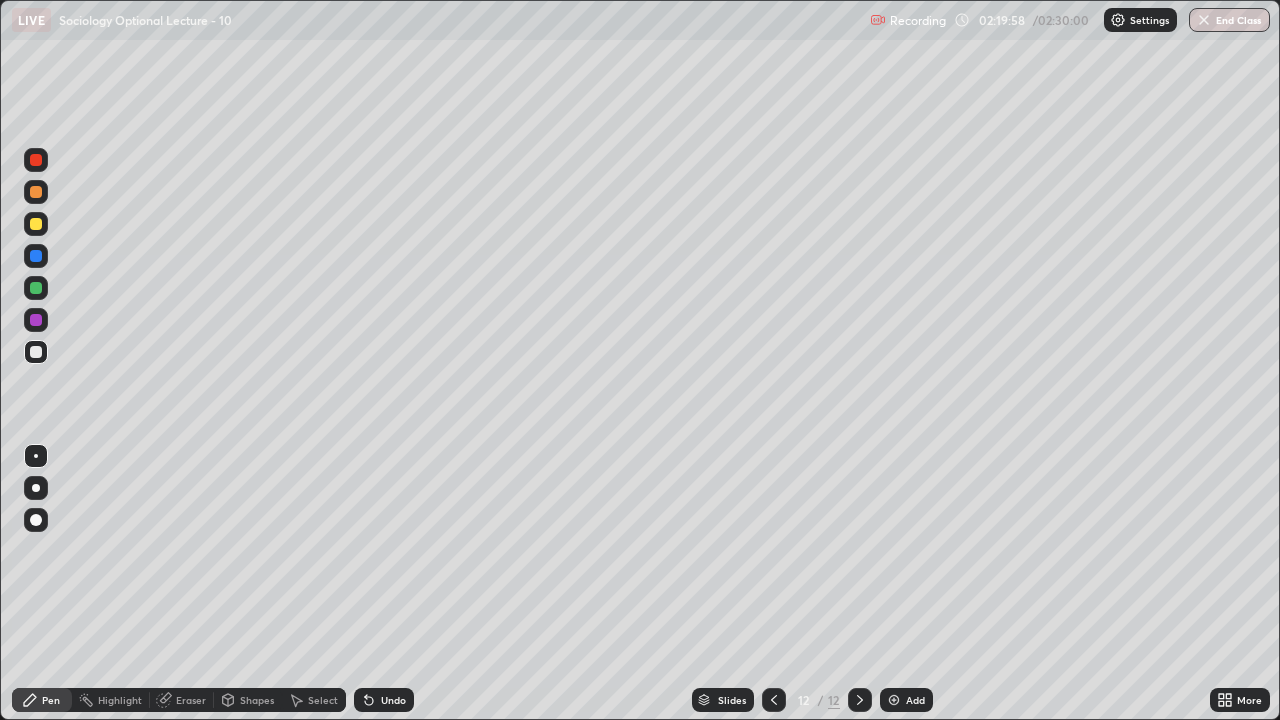 click on "End Class" at bounding box center [1229, 20] 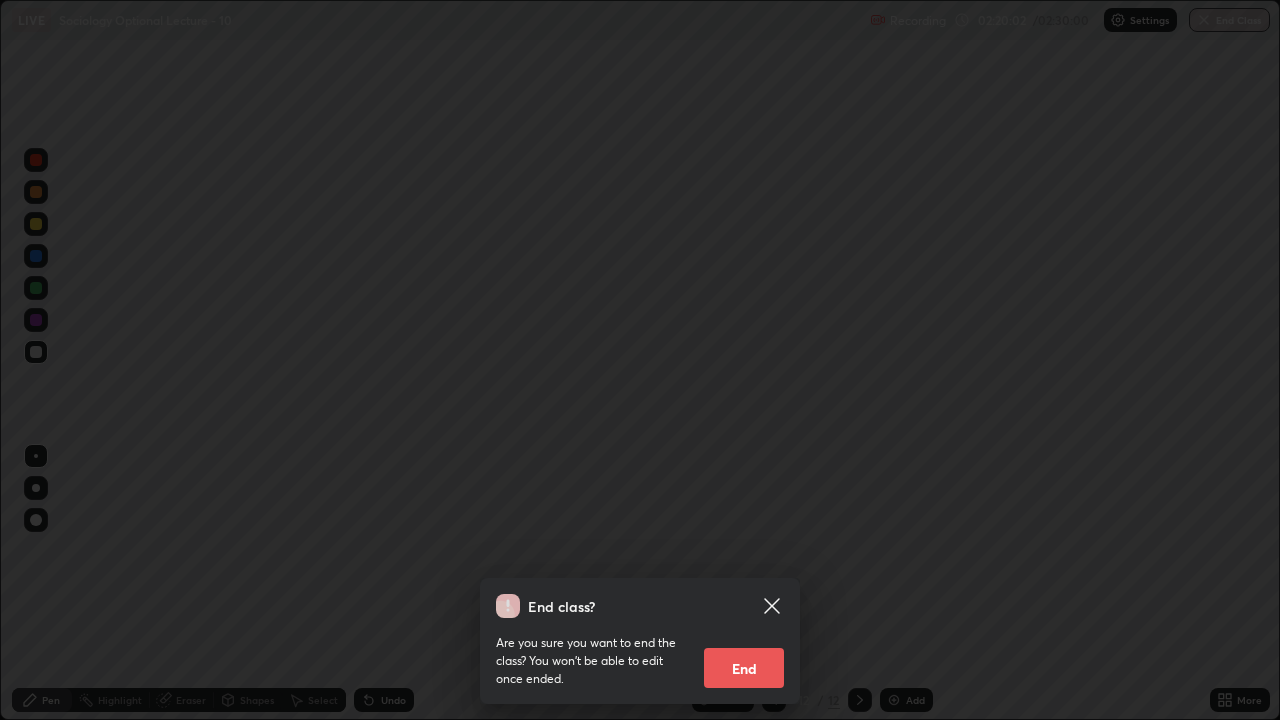 click on "End" at bounding box center [744, 668] 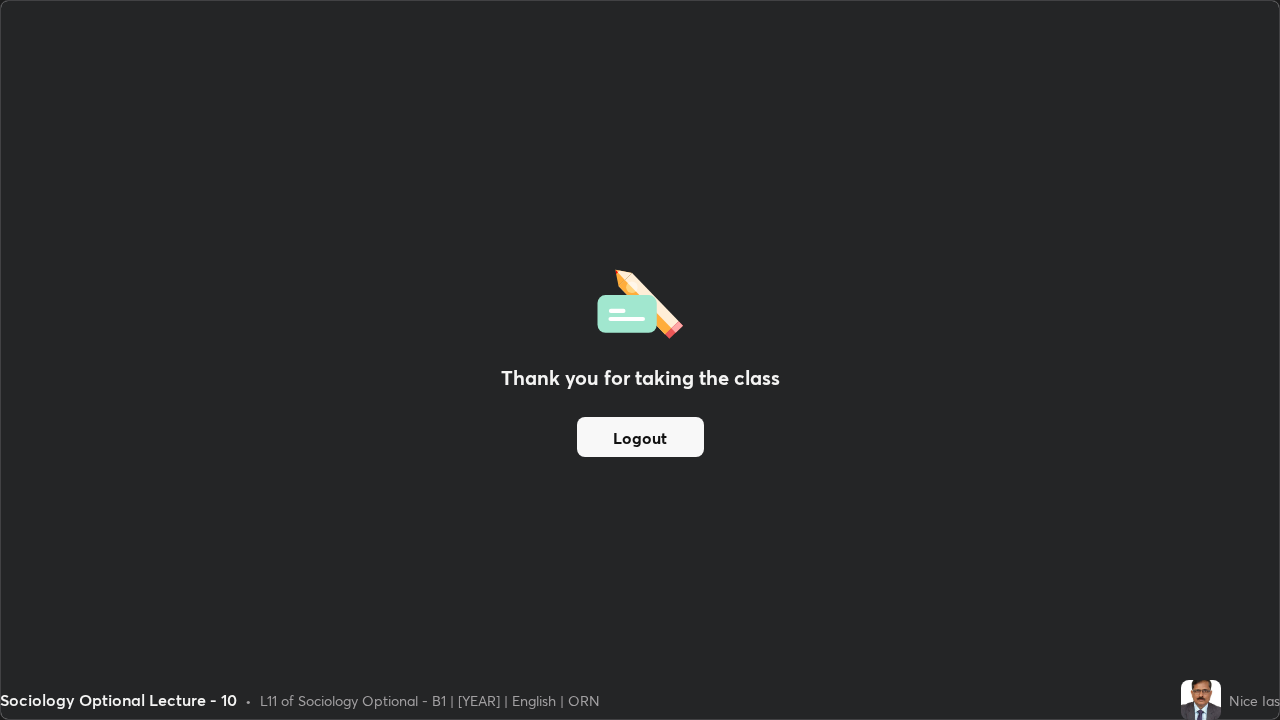 click on "Logout" at bounding box center (640, 437) 